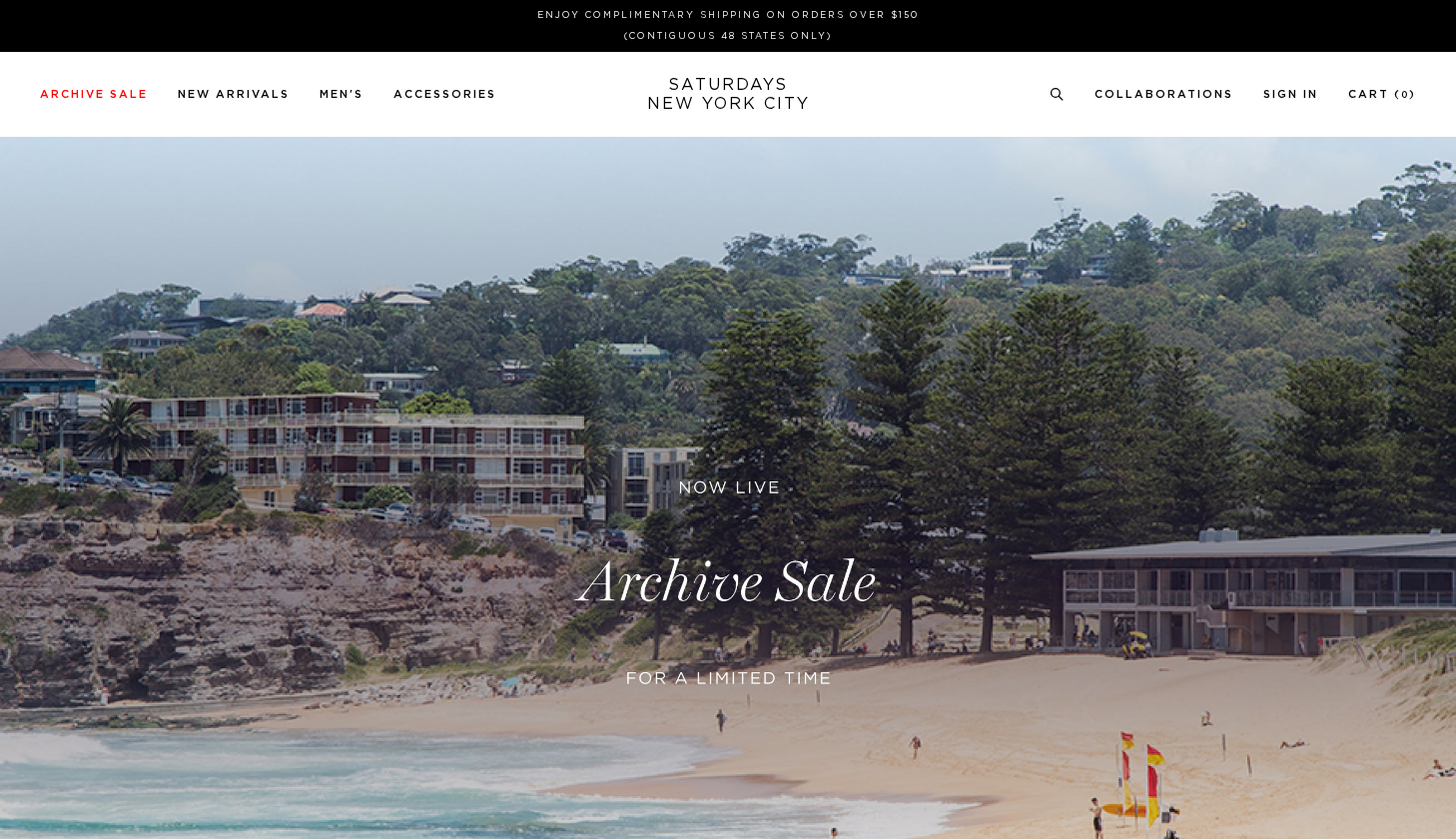 scroll, scrollTop: 0, scrollLeft: 0, axis: both 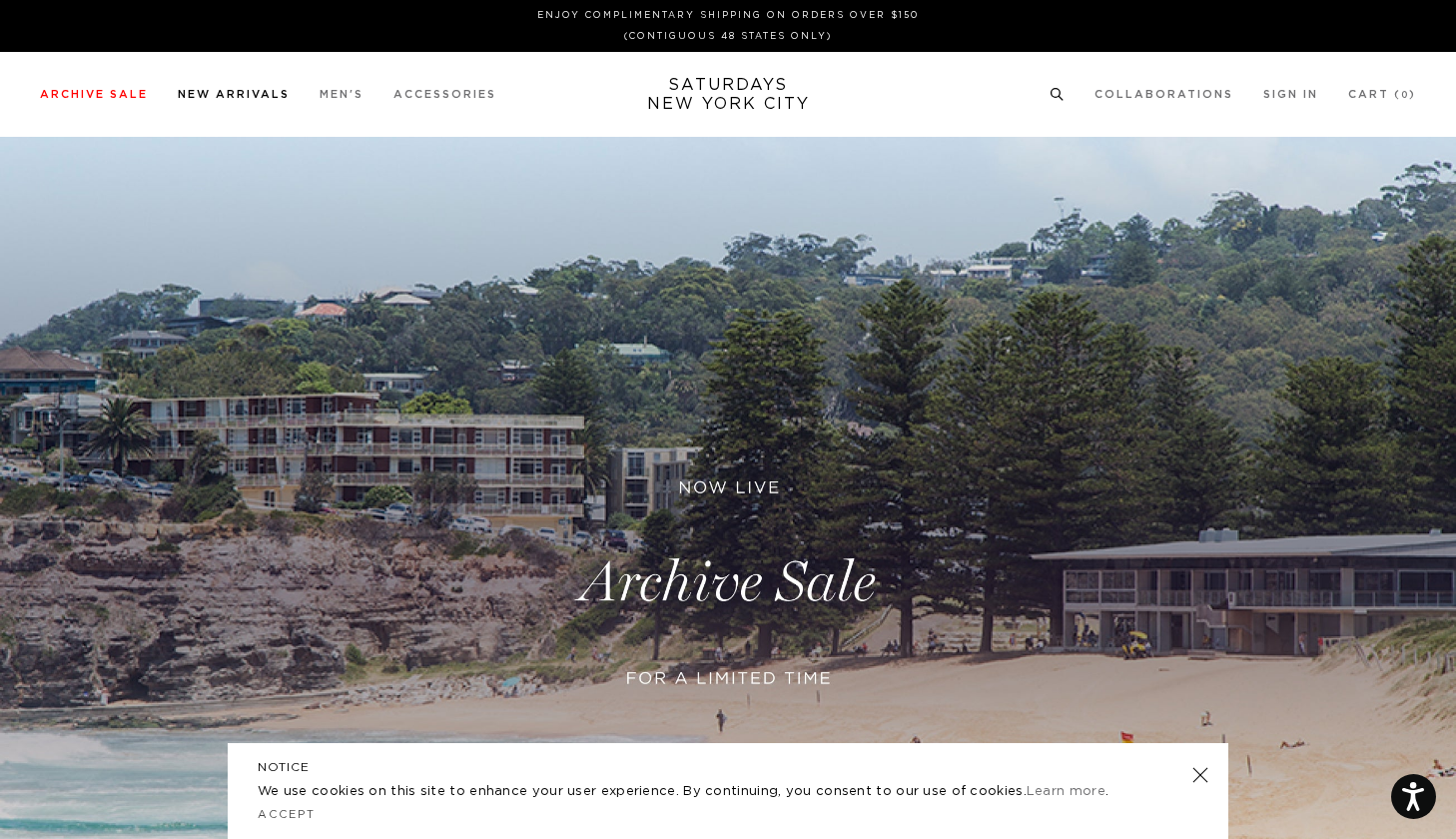 click on "New Arrivals" at bounding box center (234, 94) 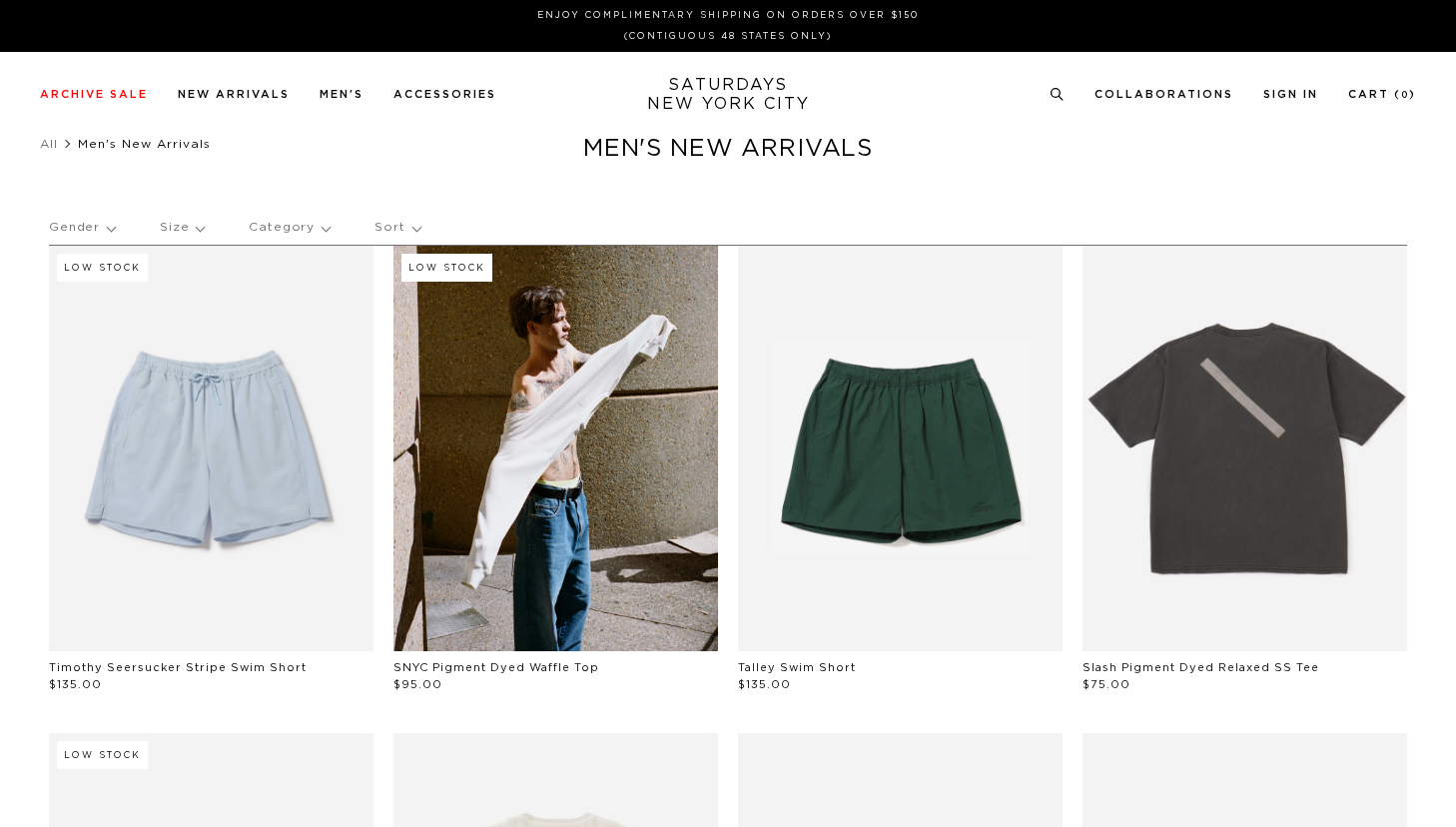 scroll, scrollTop: 0, scrollLeft: 0, axis: both 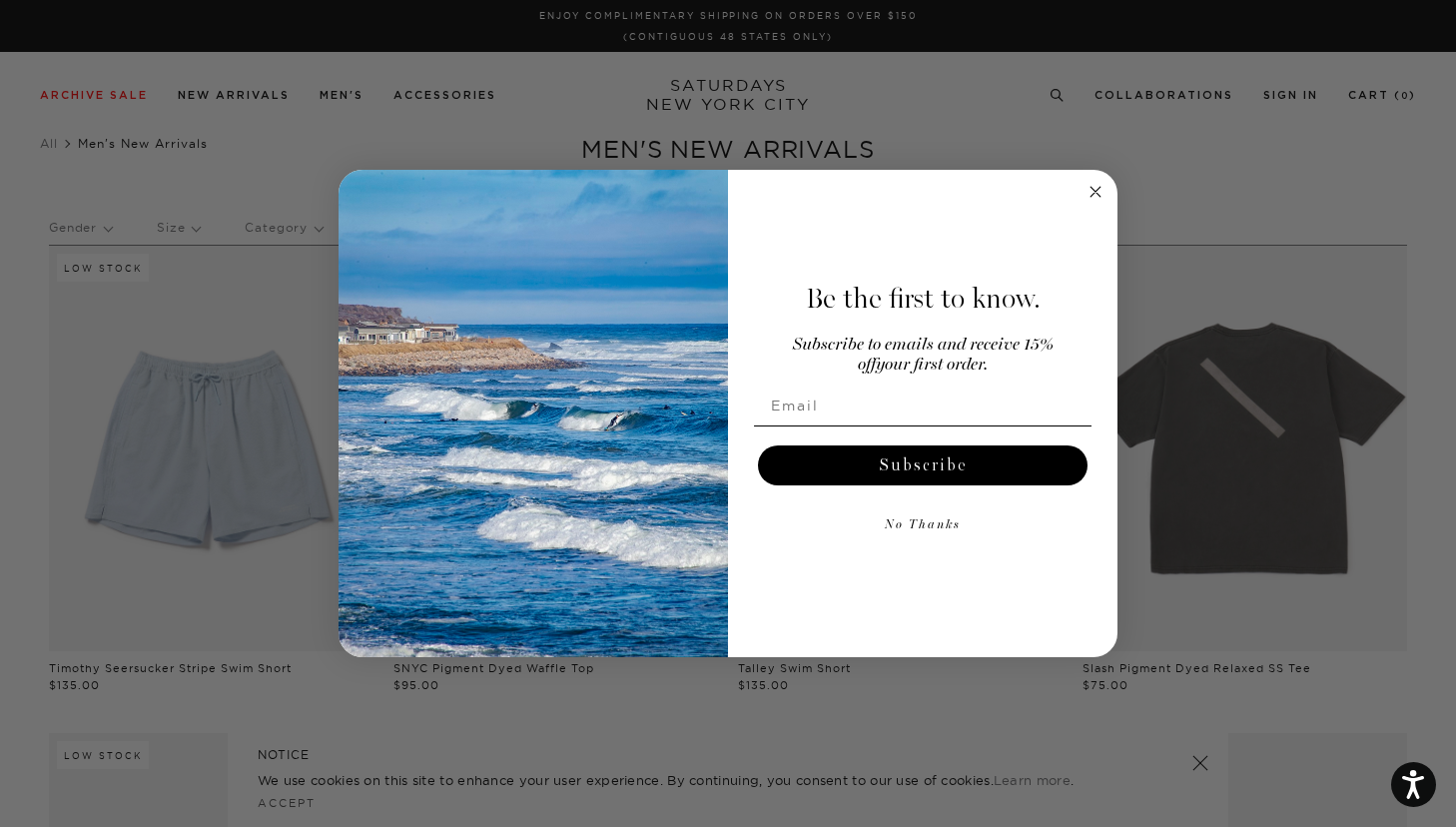 click 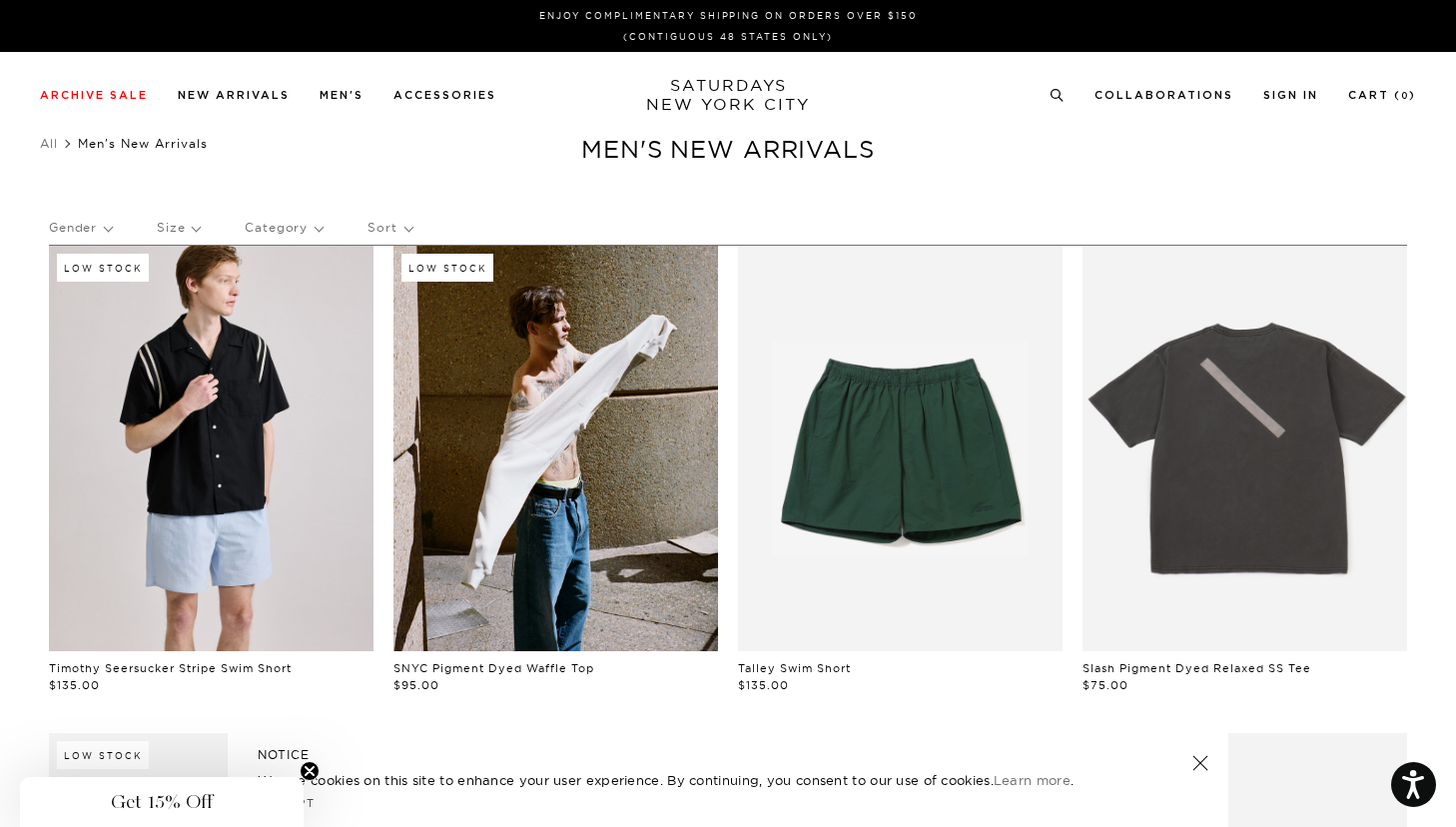 click at bounding box center [211, 448] 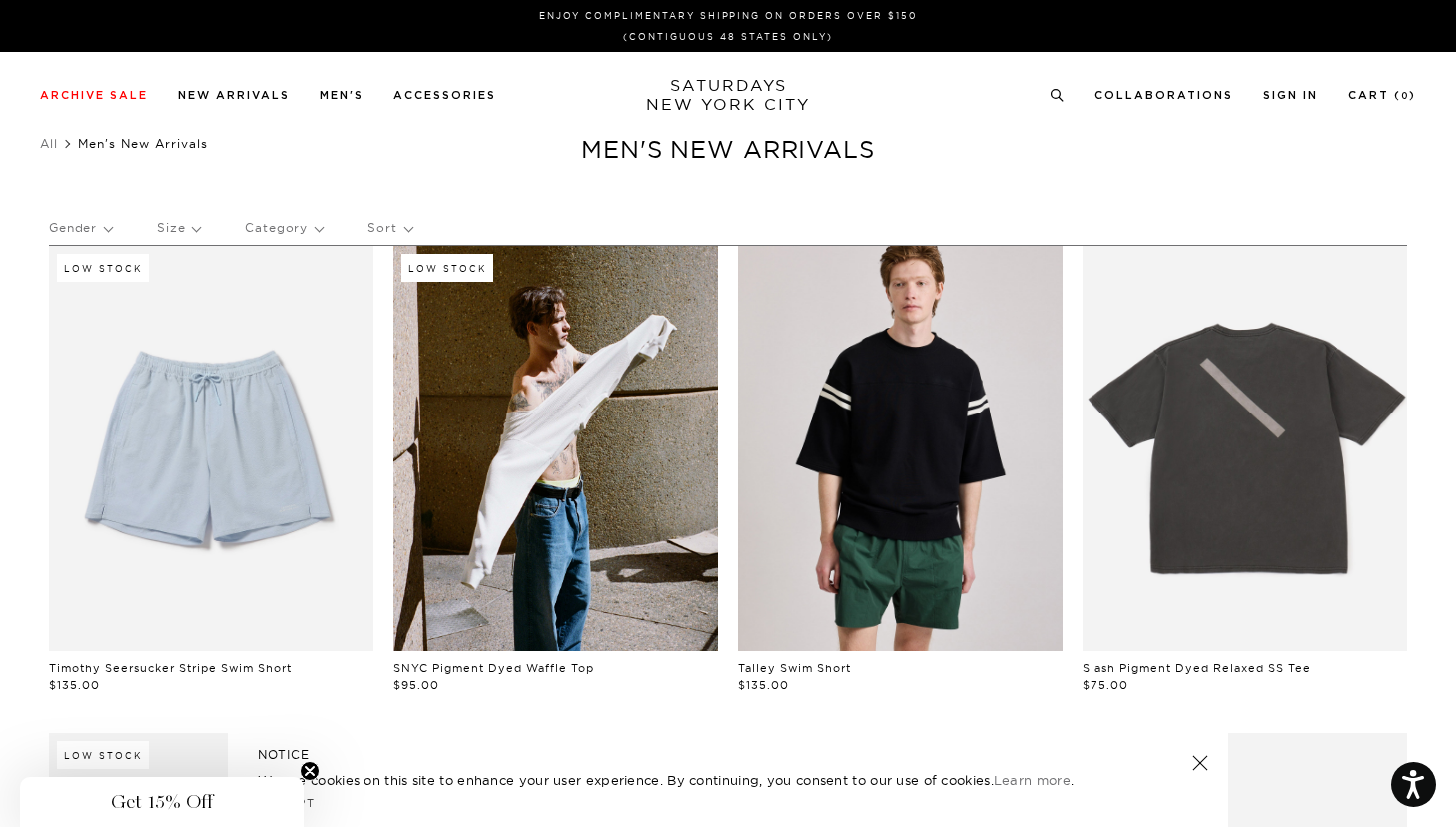 click at bounding box center [900, 448] 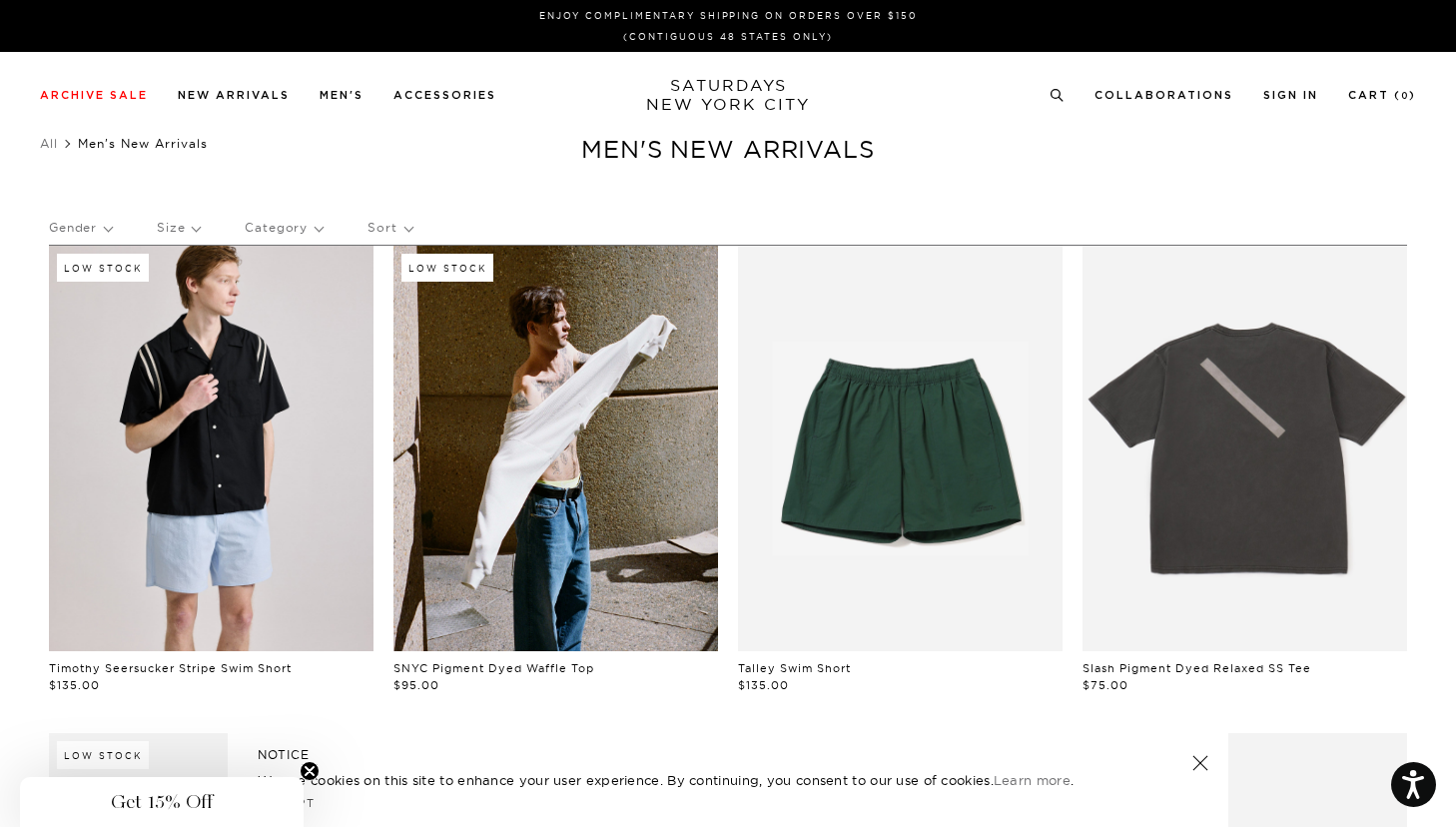click at bounding box center (211, 448) 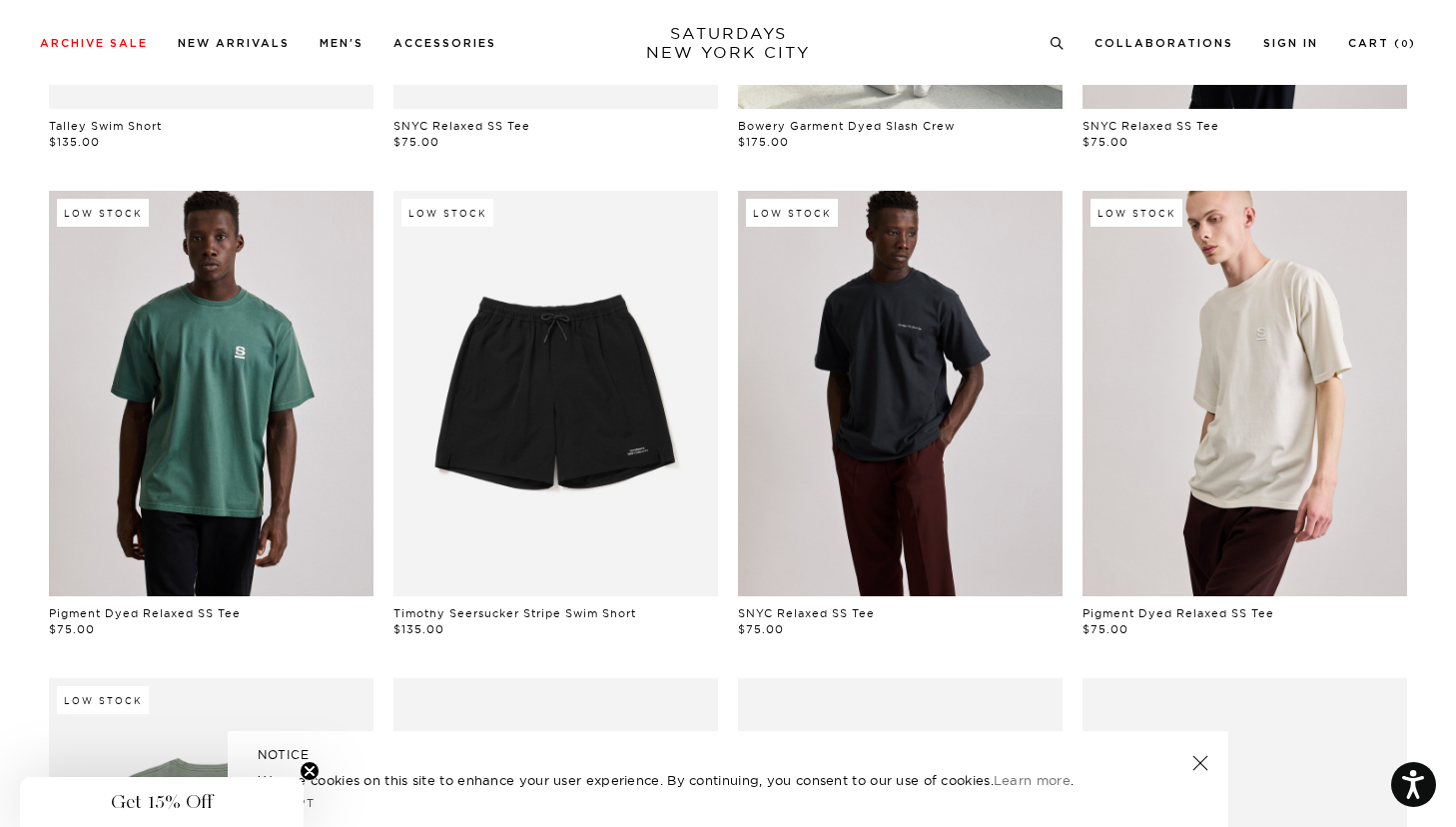 scroll, scrollTop: 1649, scrollLeft: 0, axis: vertical 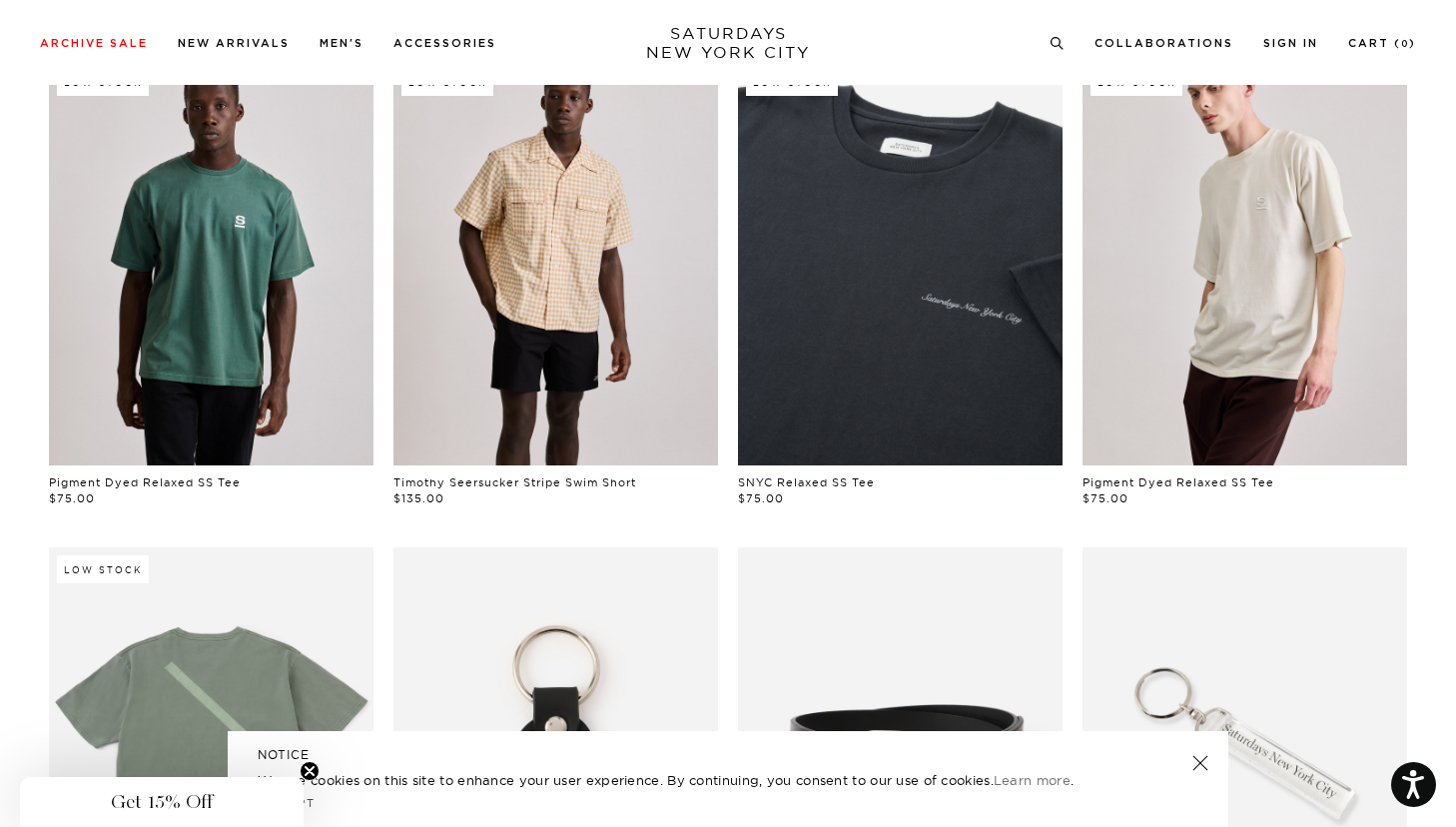click at bounding box center (555, 263) 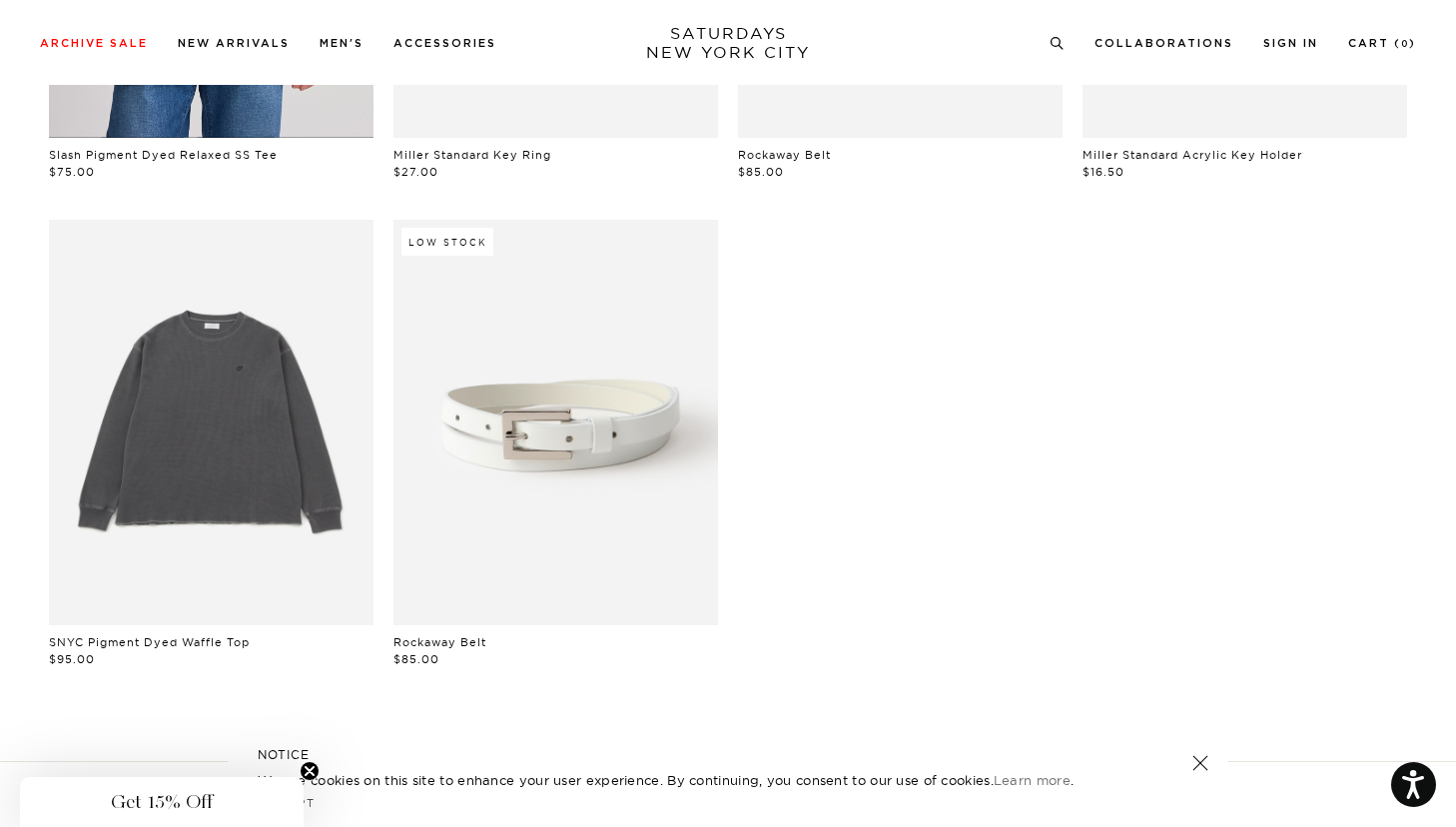 scroll, scrollTop: 2467, scrollLeft: 0, axis: vertical 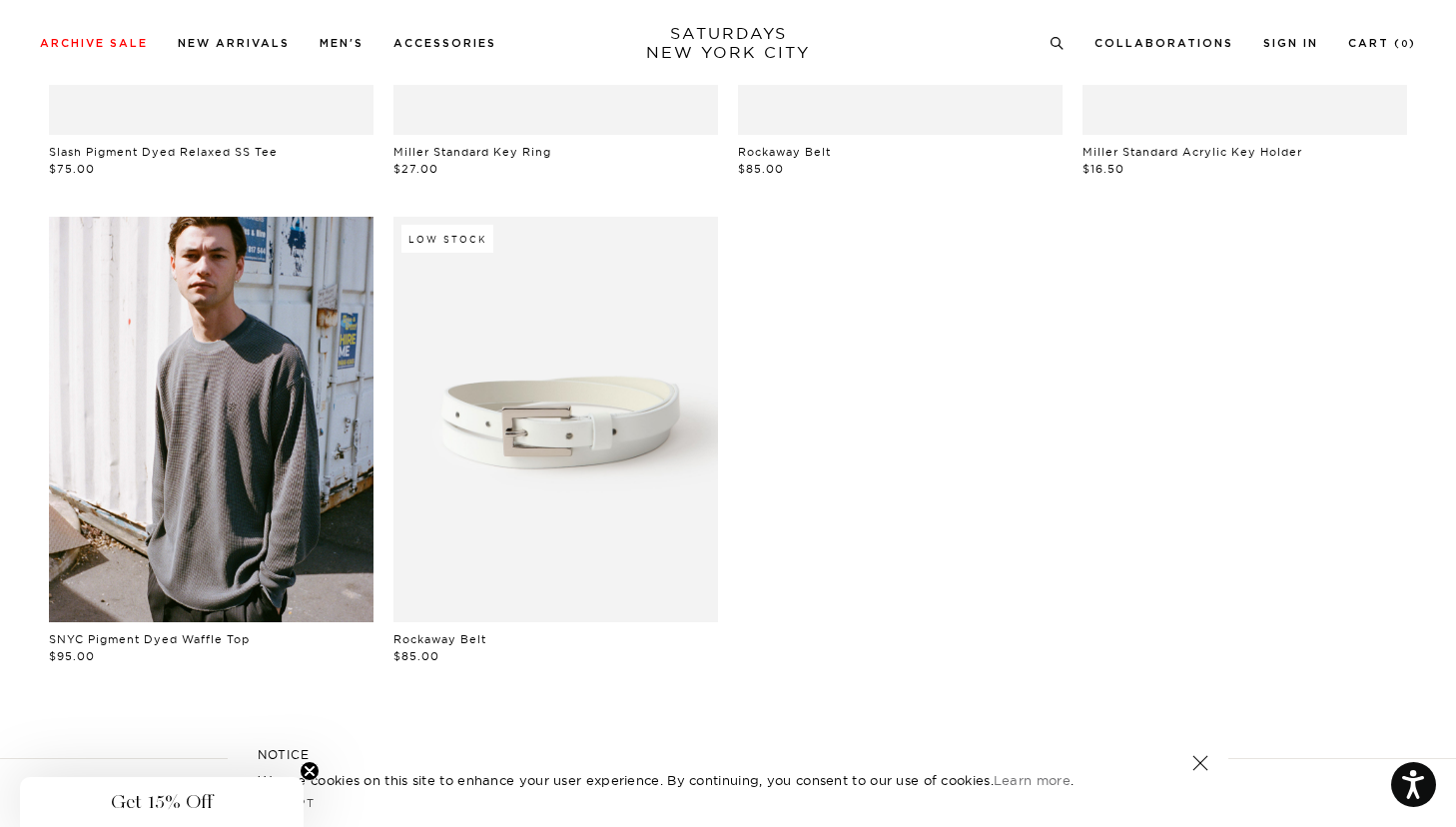 click at bounding box center [211, 419] 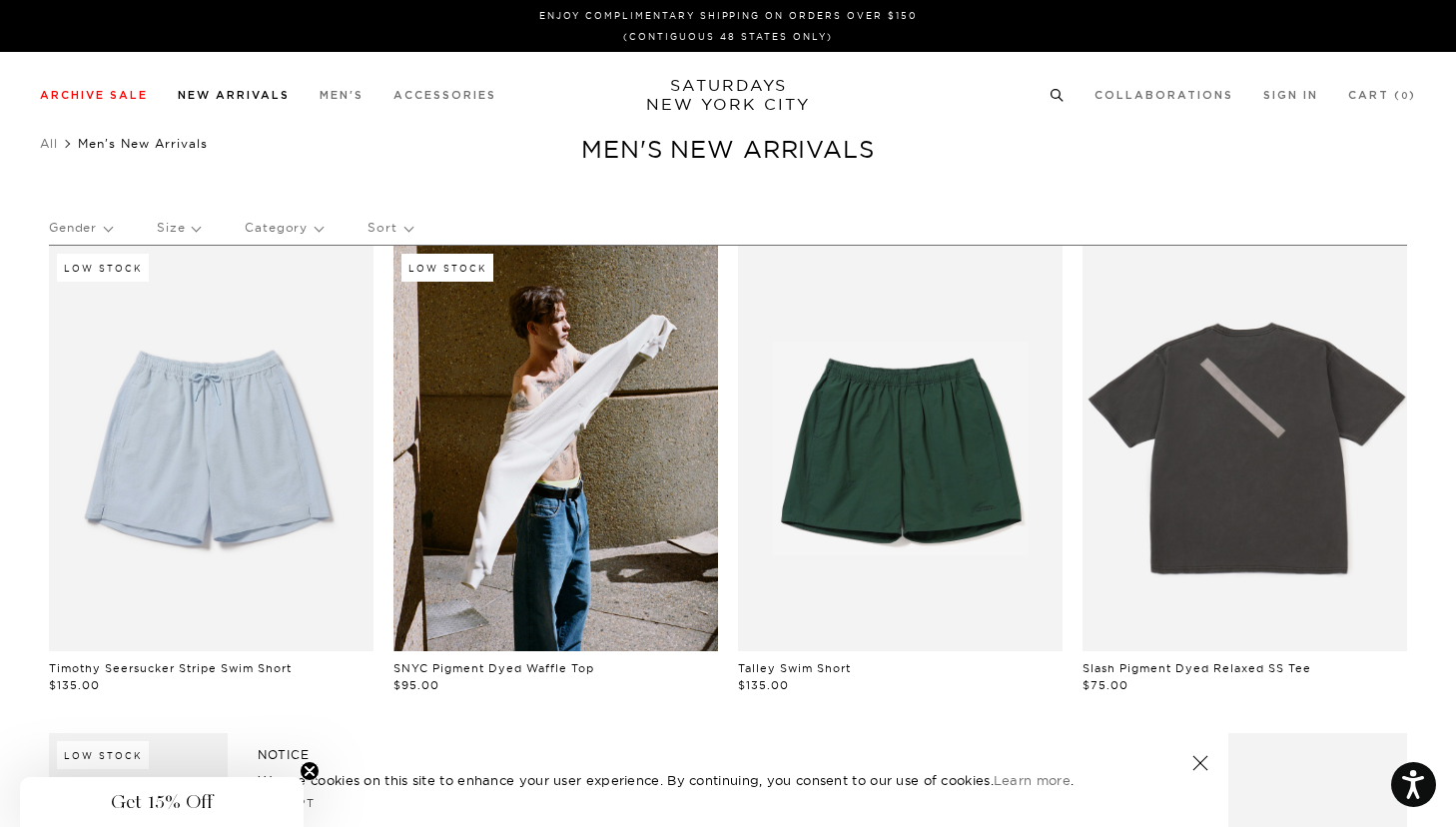 scroll, scrollTop: 0, scrollLeft: 3, axis: horizontal 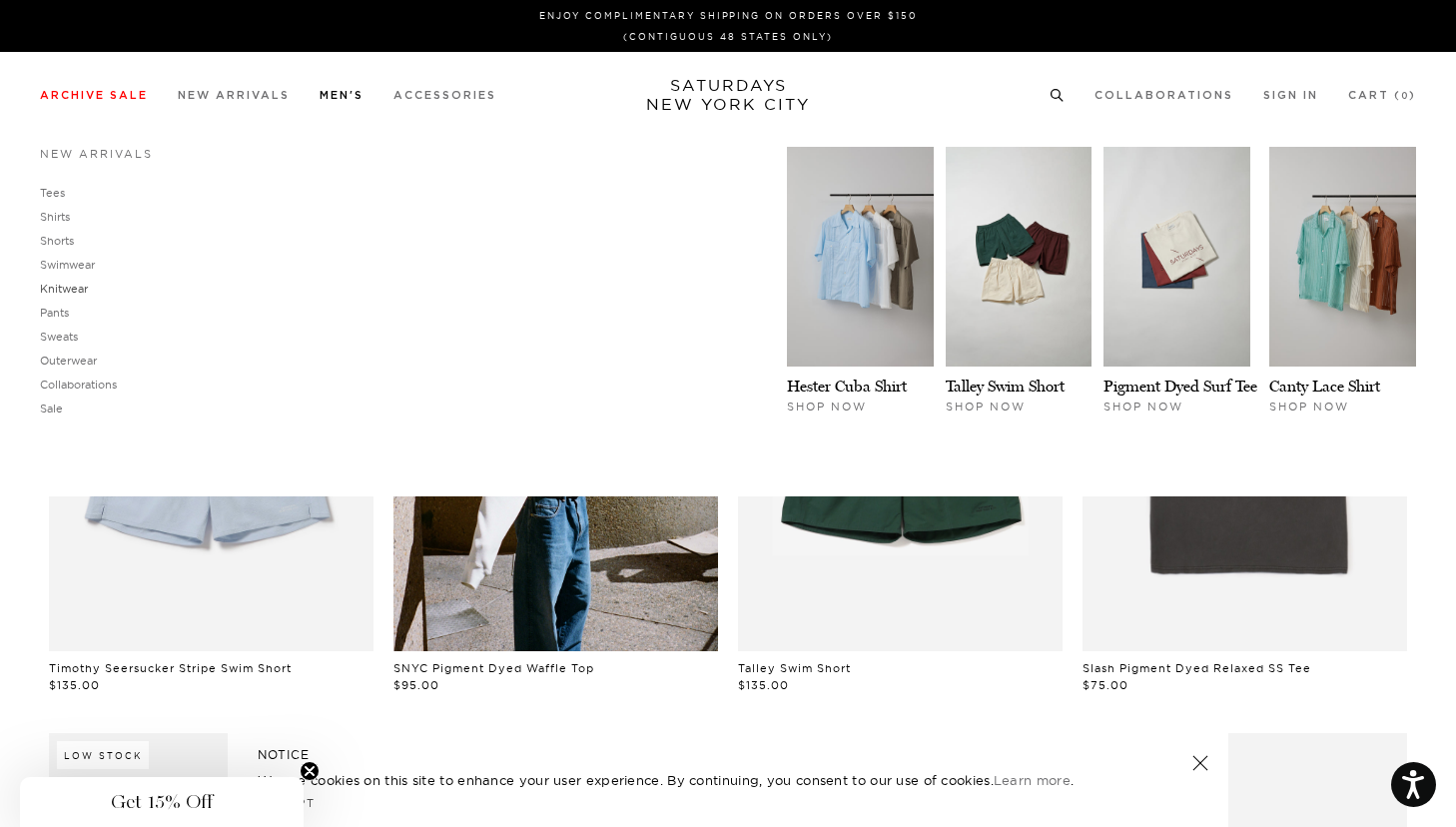 click on "Knitwear" at bounding box center [64, 289] 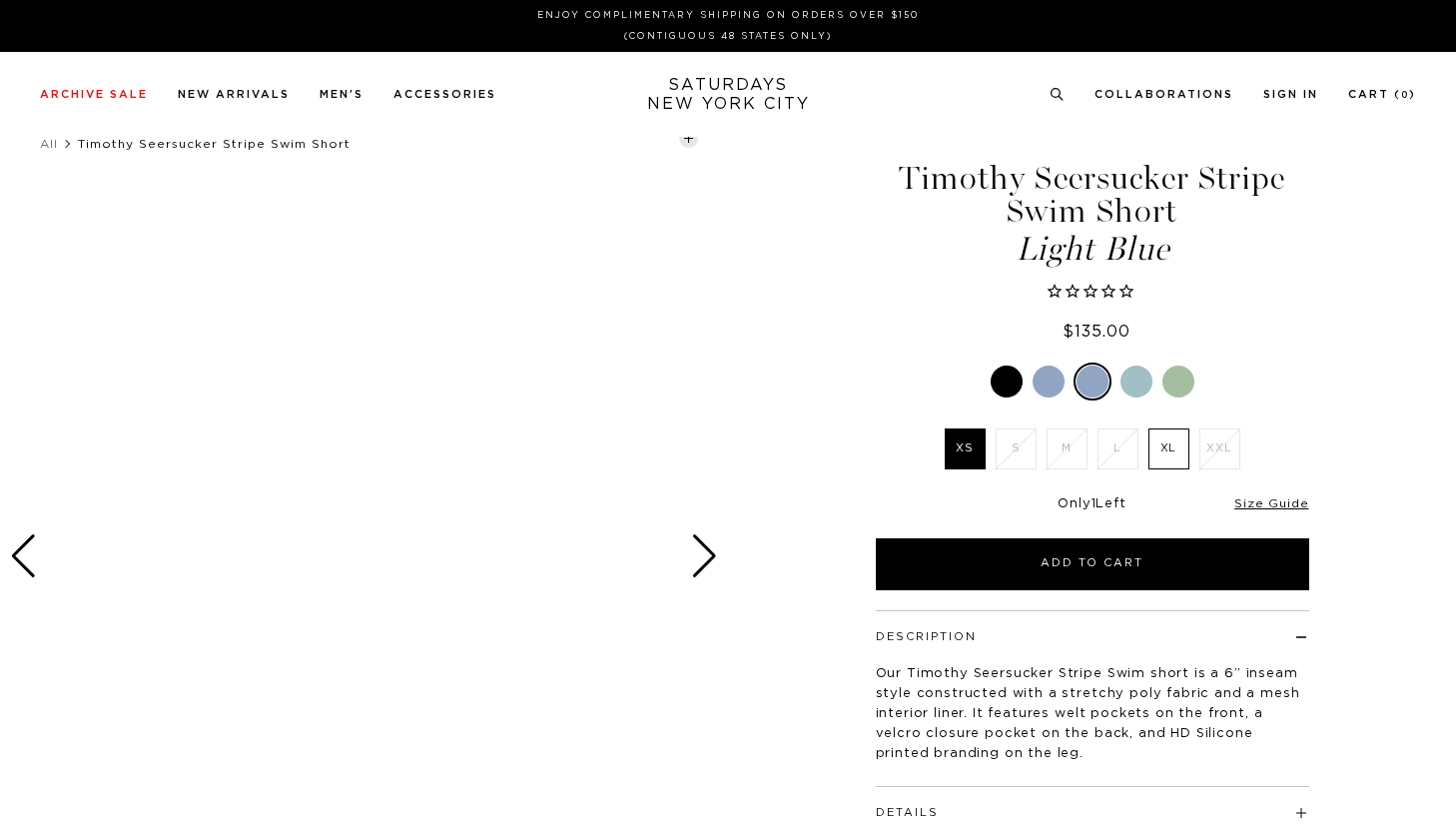 scroll, scrollTop: 0, scrollLeft: 0, axis: both 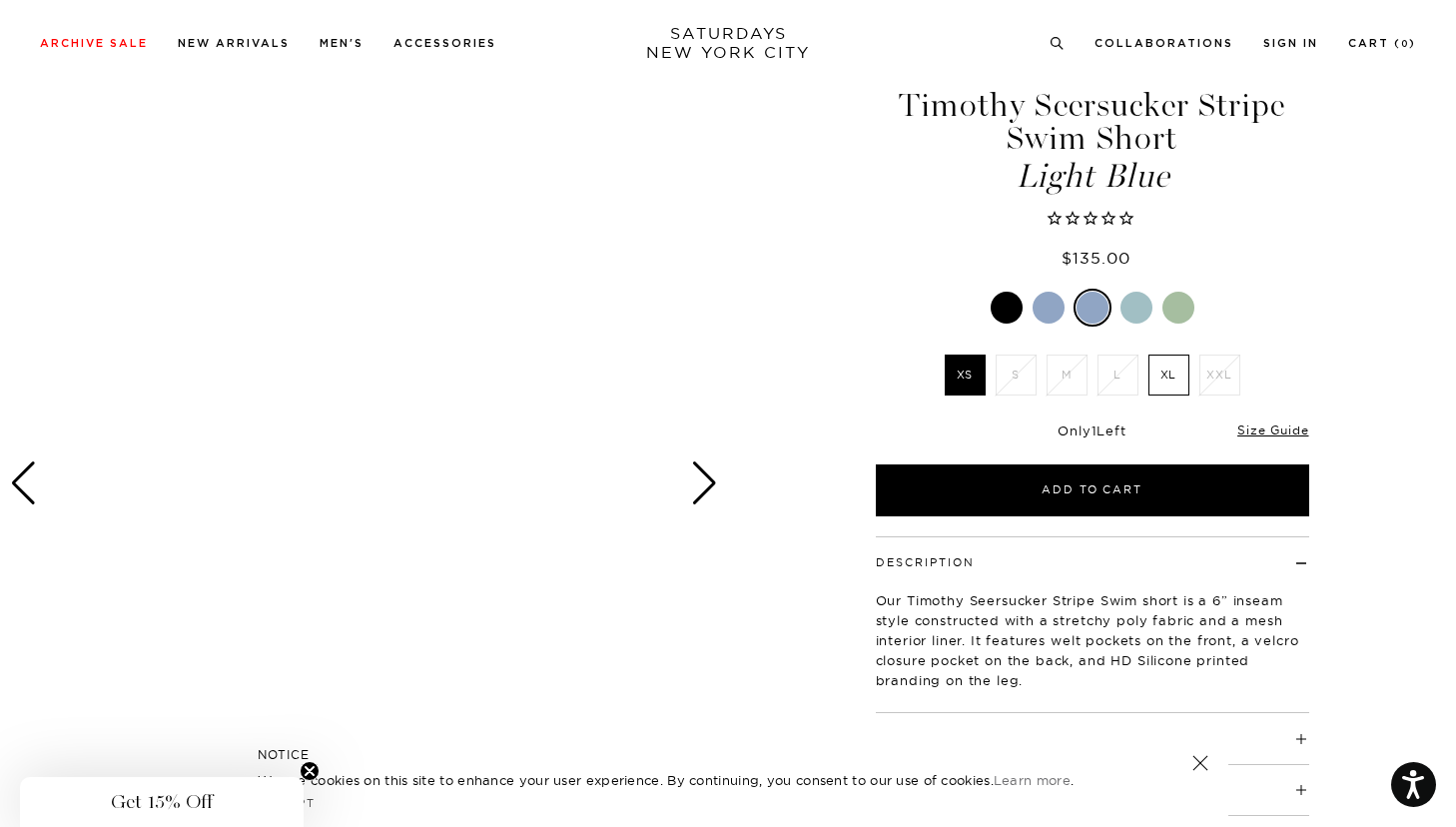click at bounding box center (364, 482) 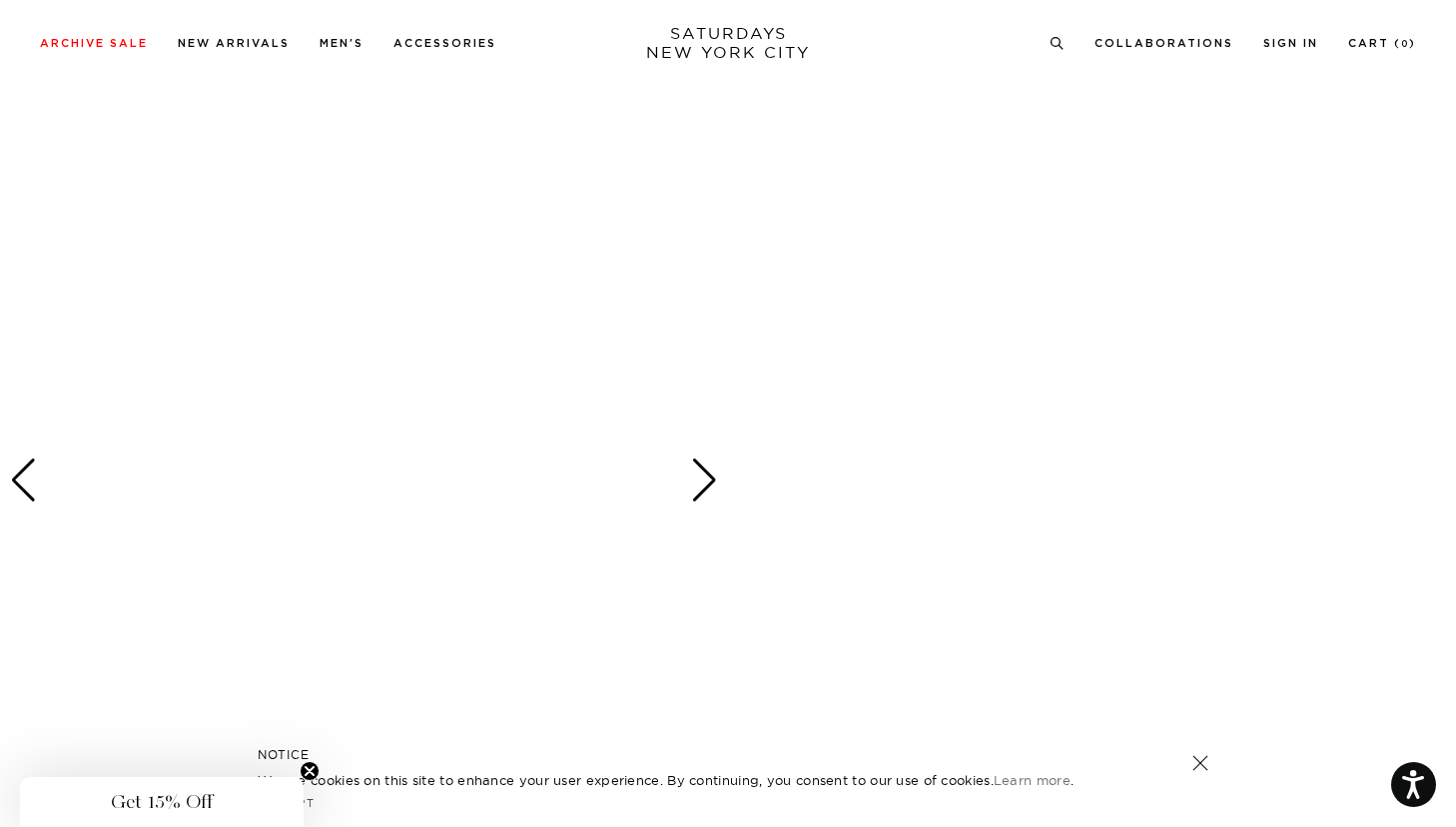 scroll, scrollTop: 995, scrollLeft: 0, axis: vertical 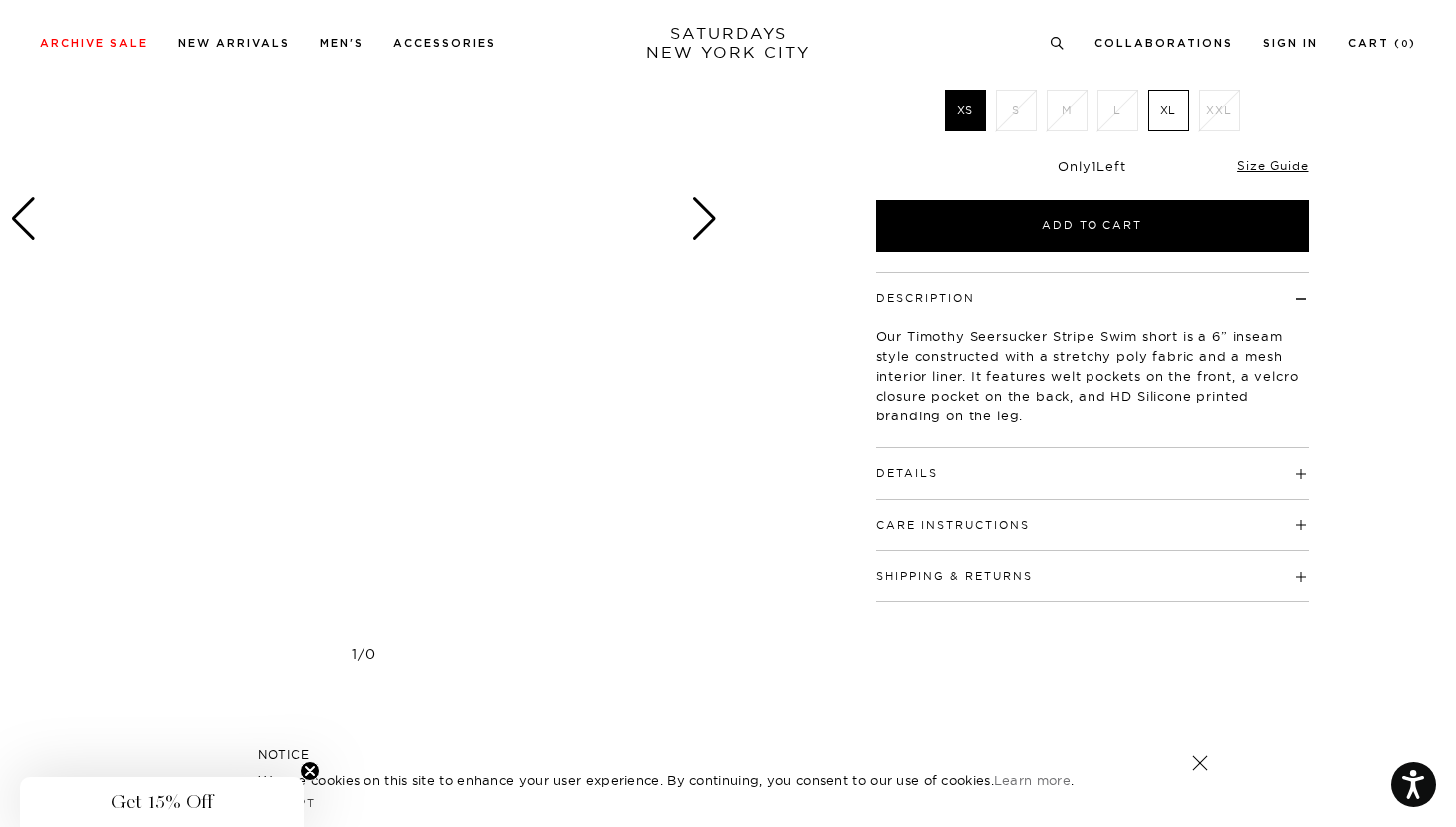 click 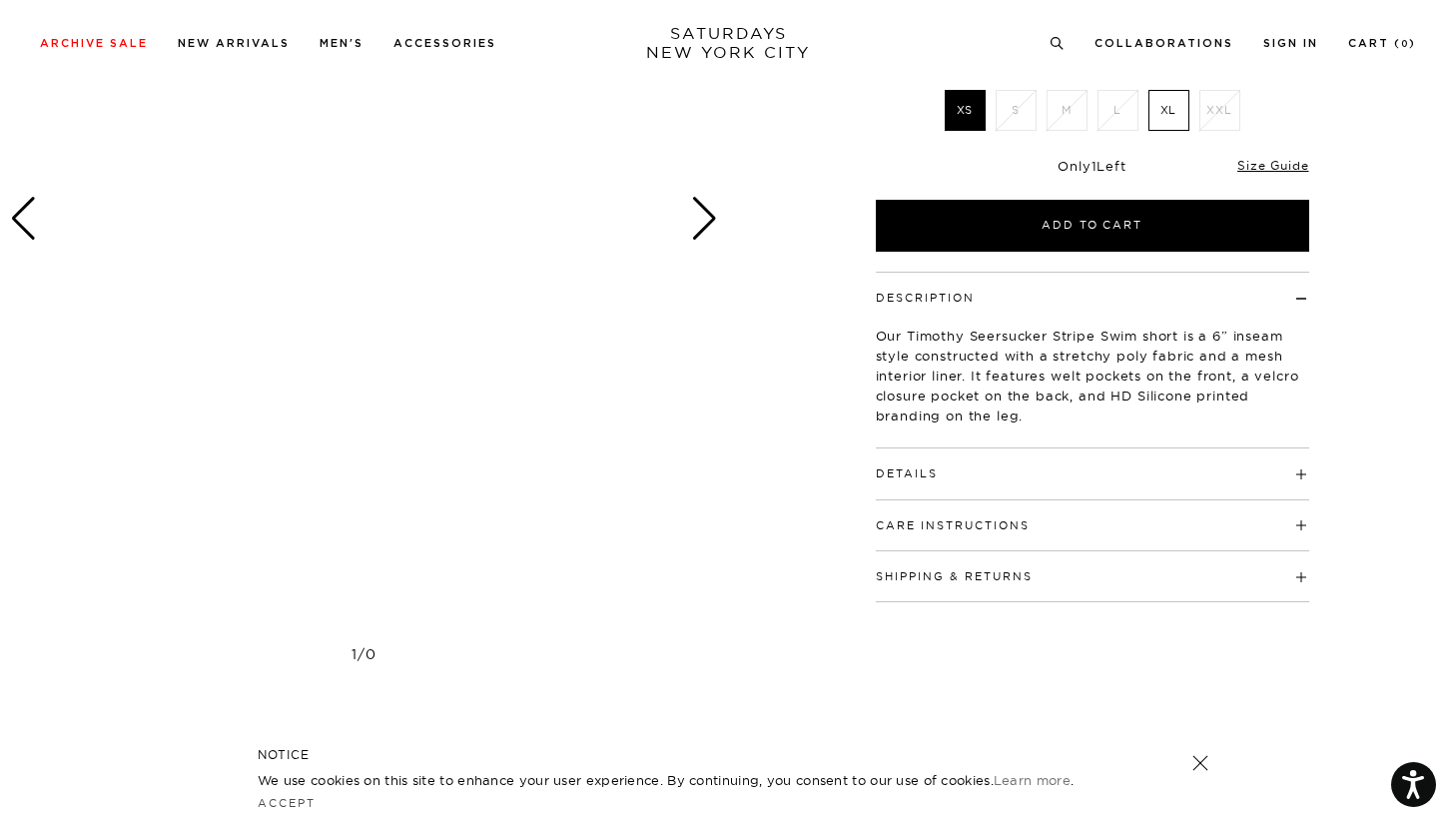 click at bounding box center (1200, 763) 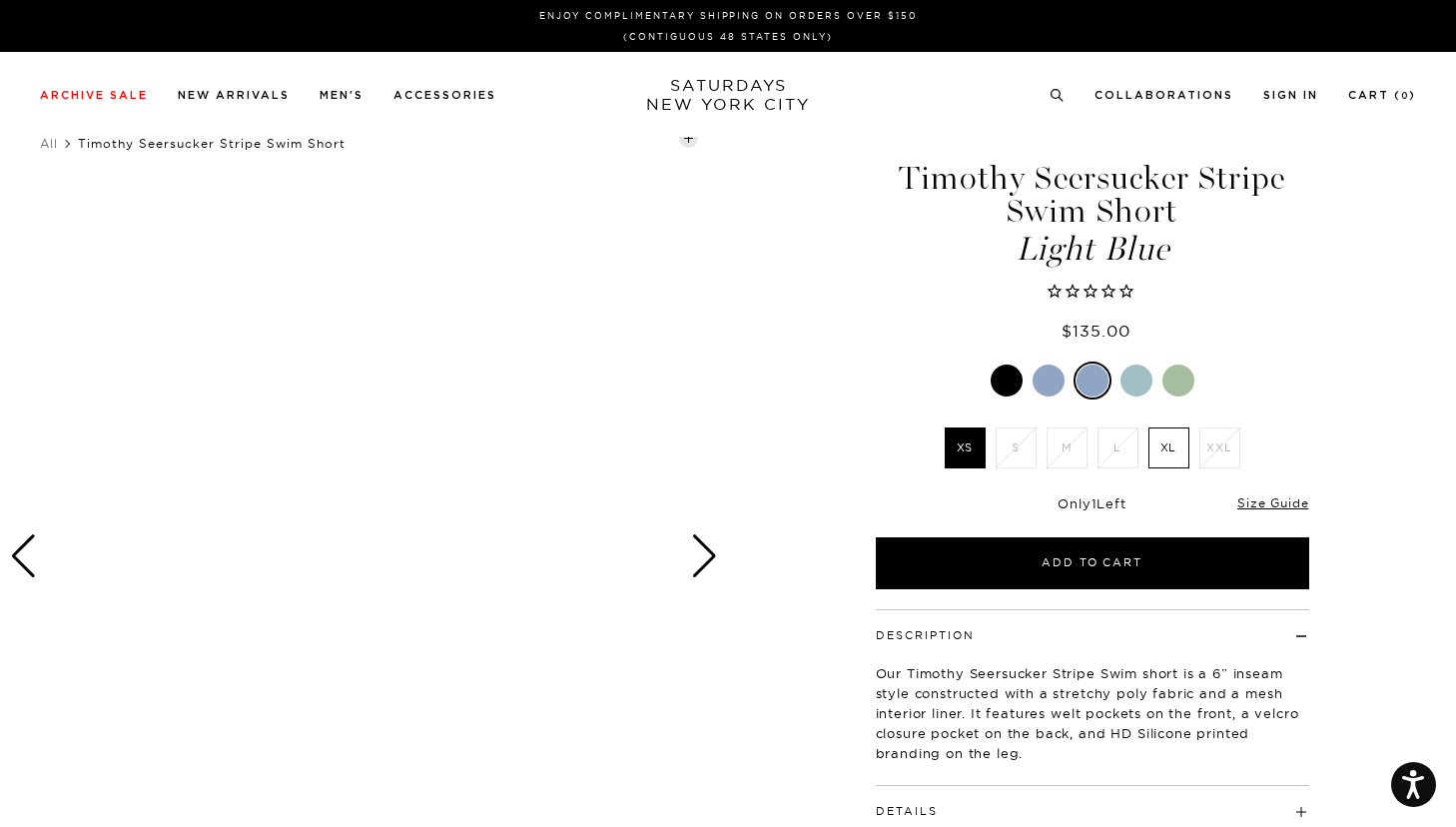 scroll, scrollTop: 0, scrollLeft: 0, axis: both 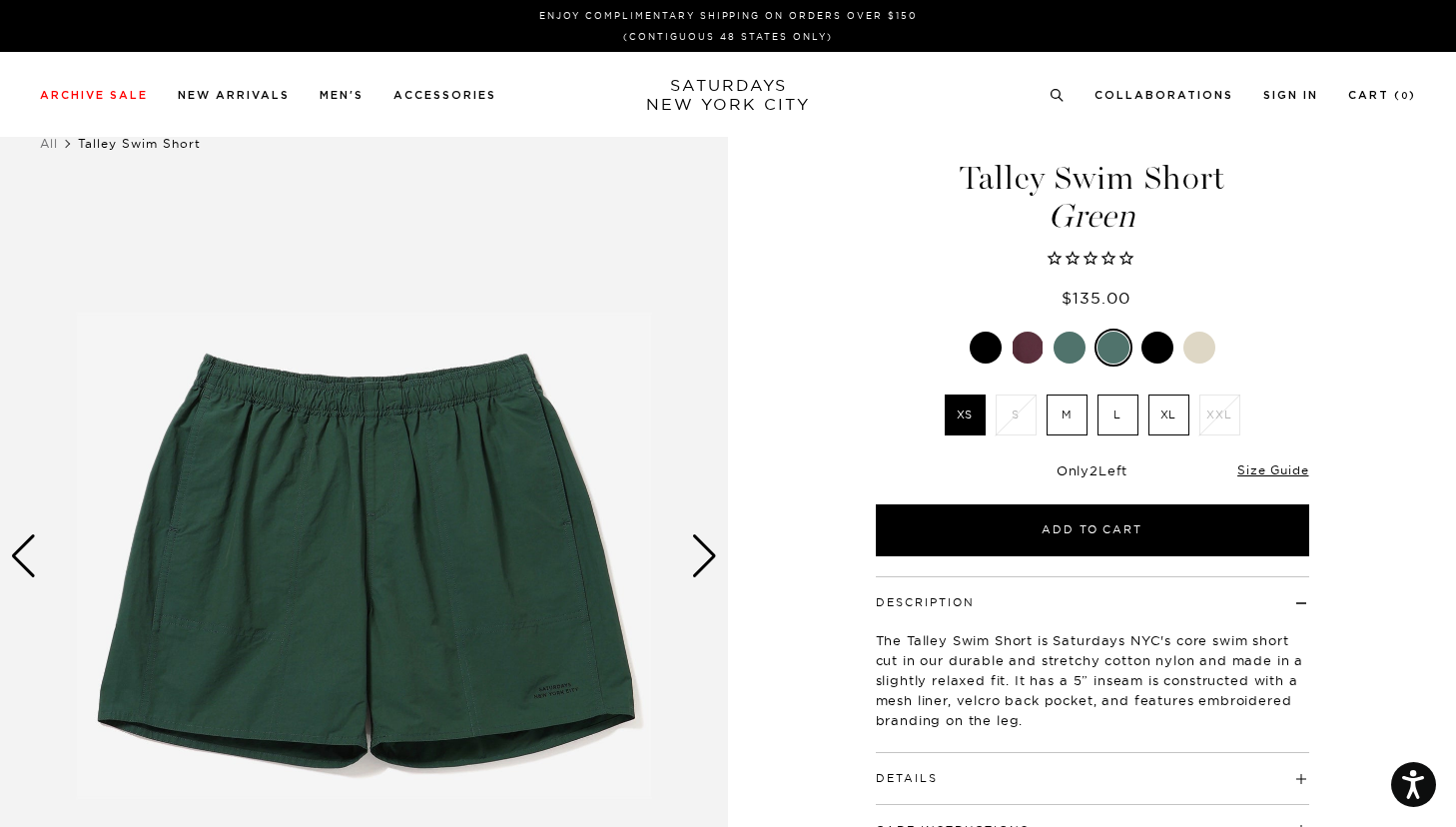 click at bounding box center (704, 556) 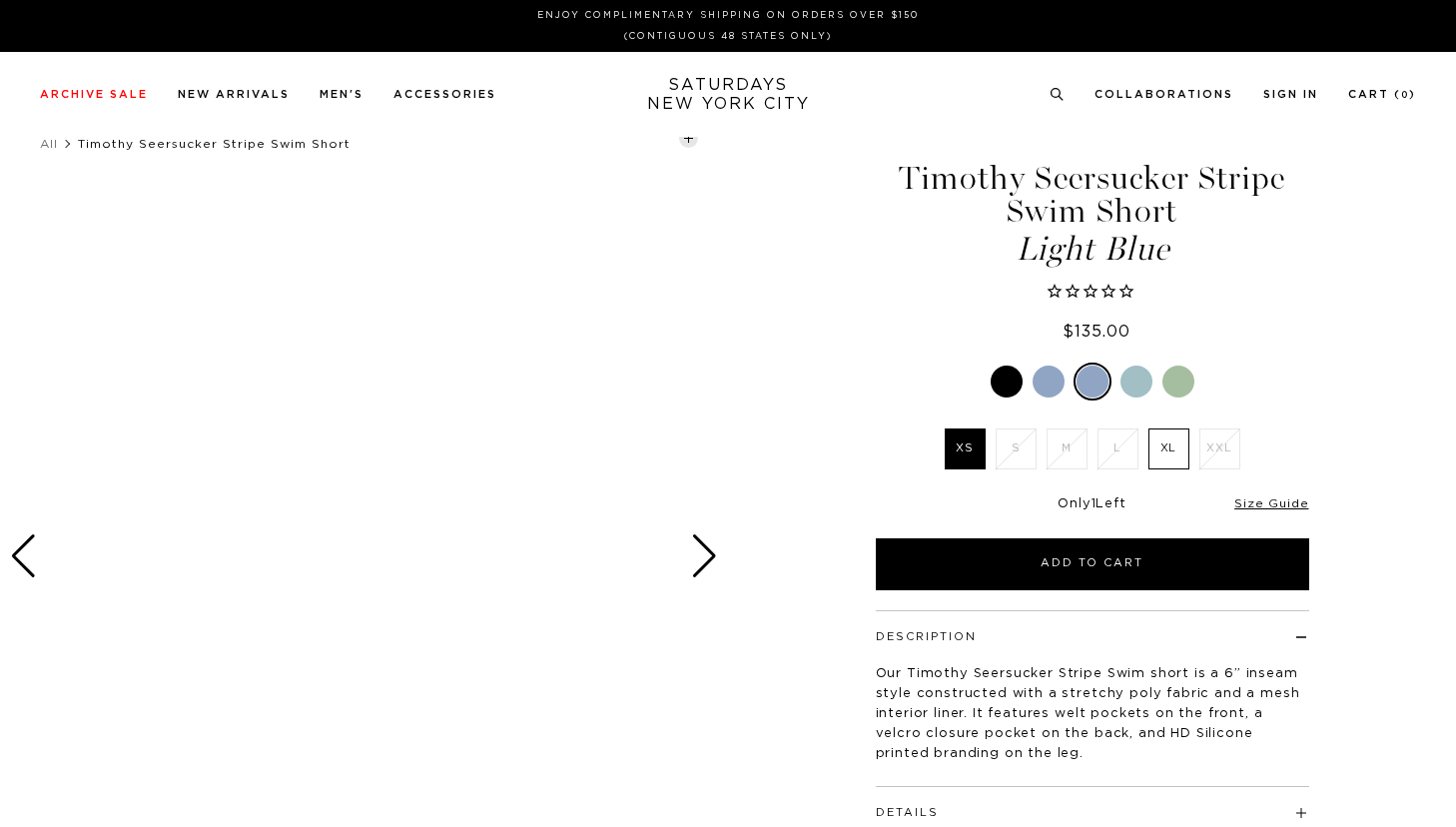 scroll, scrollTop: 0, scrollLeft: 0, axis: both 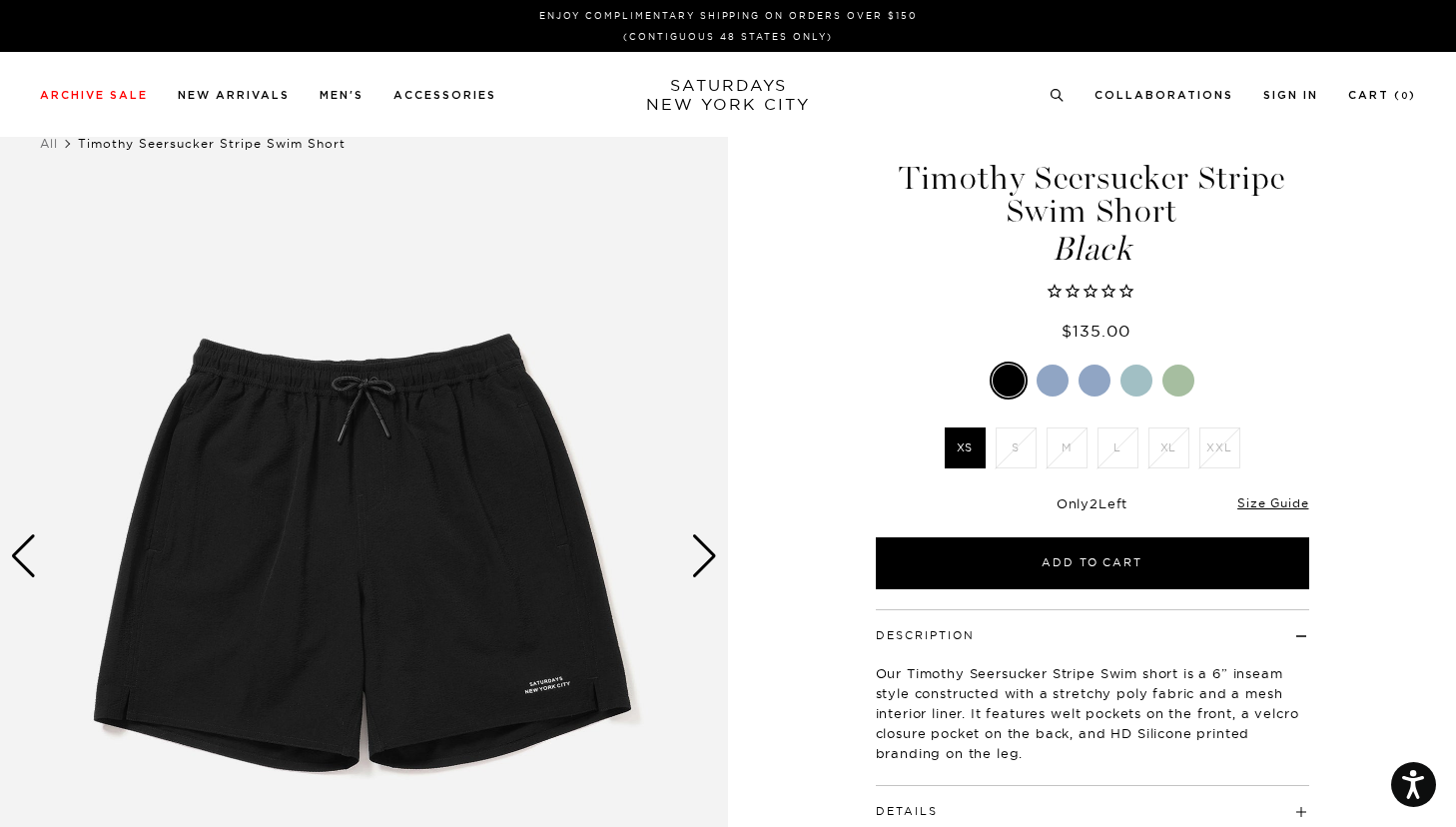 click at bounding box center (704, 556) 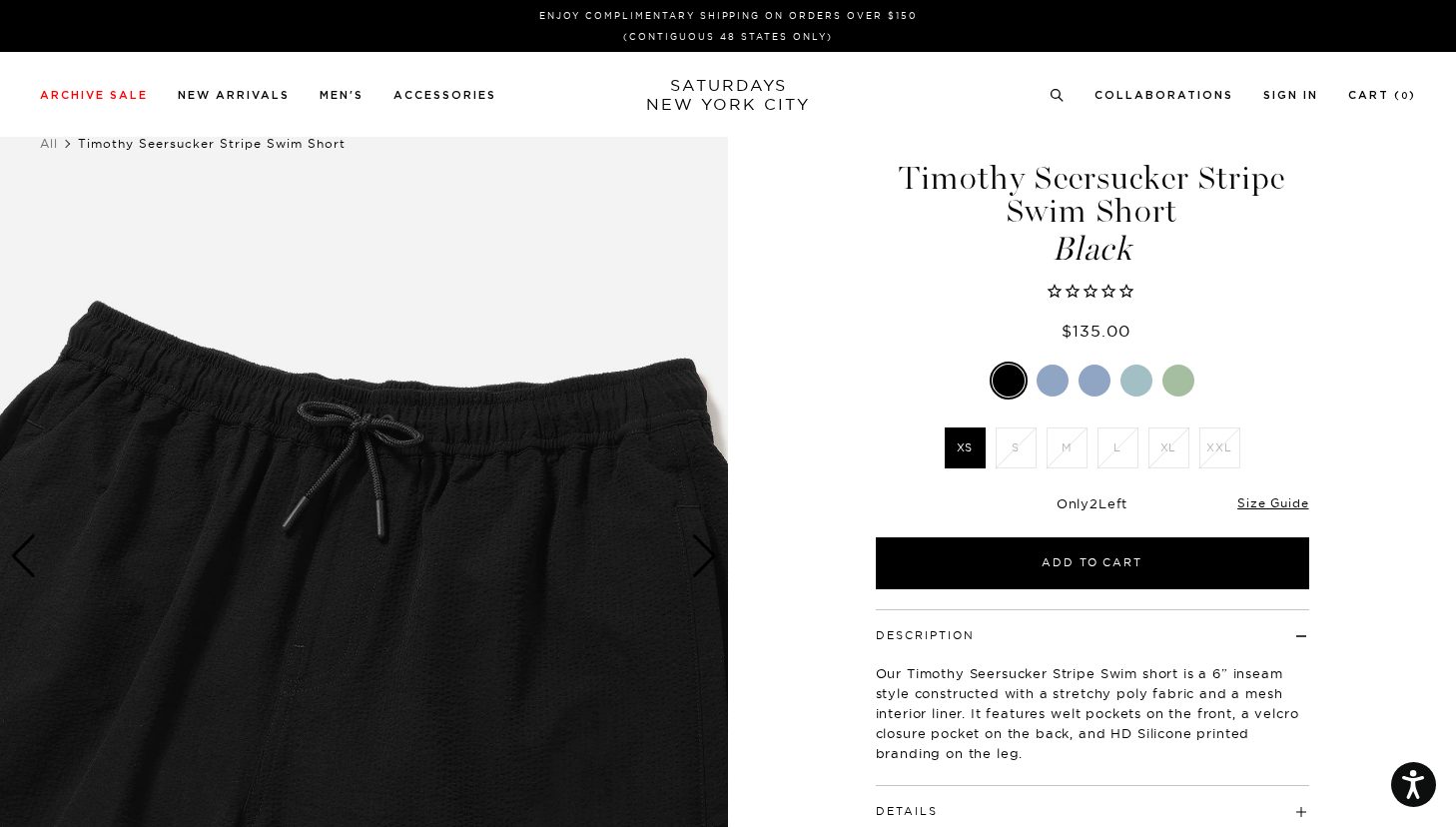 click at bounding box center (704, 556) 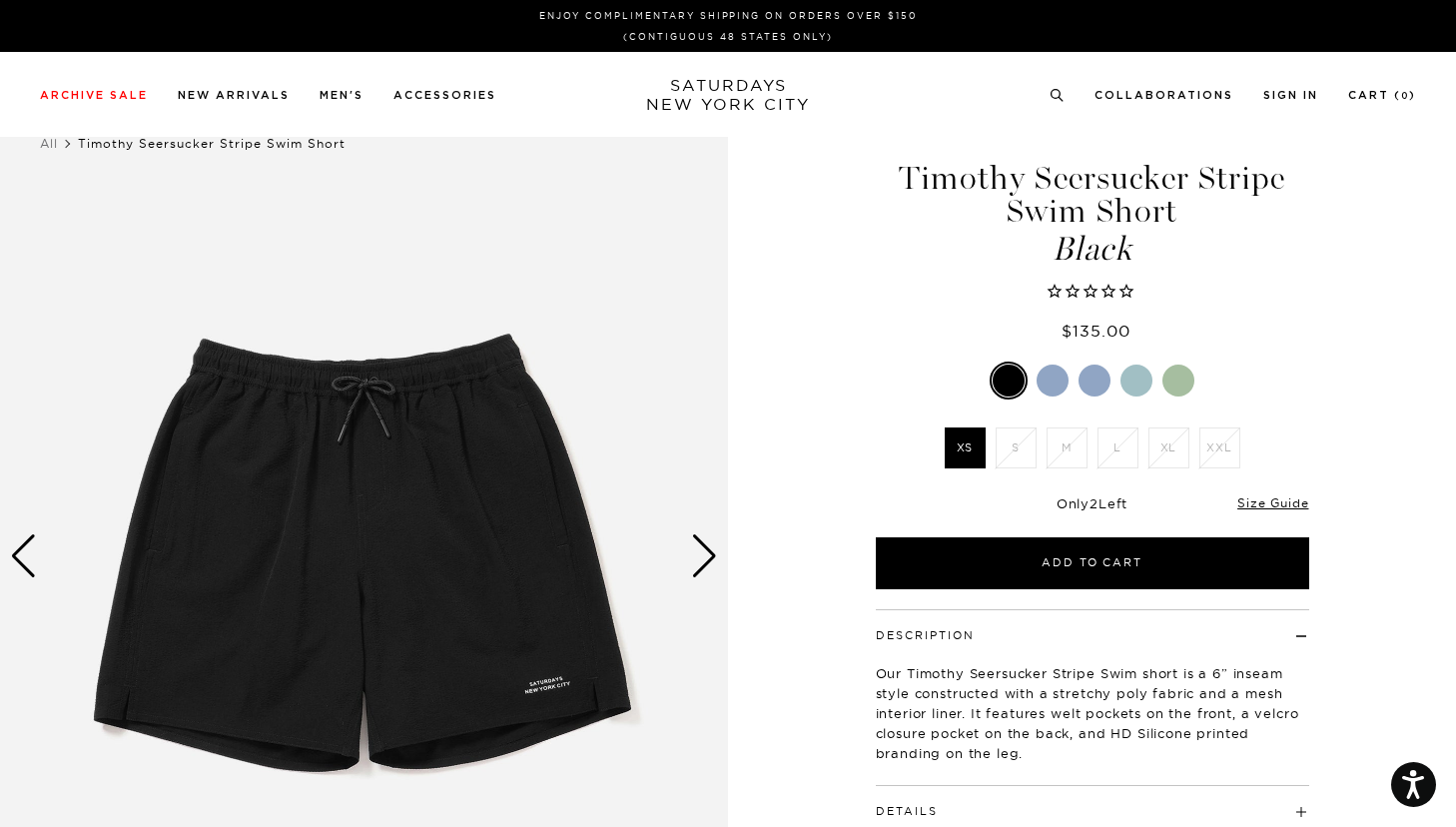 click at bounding box center [704, 556] 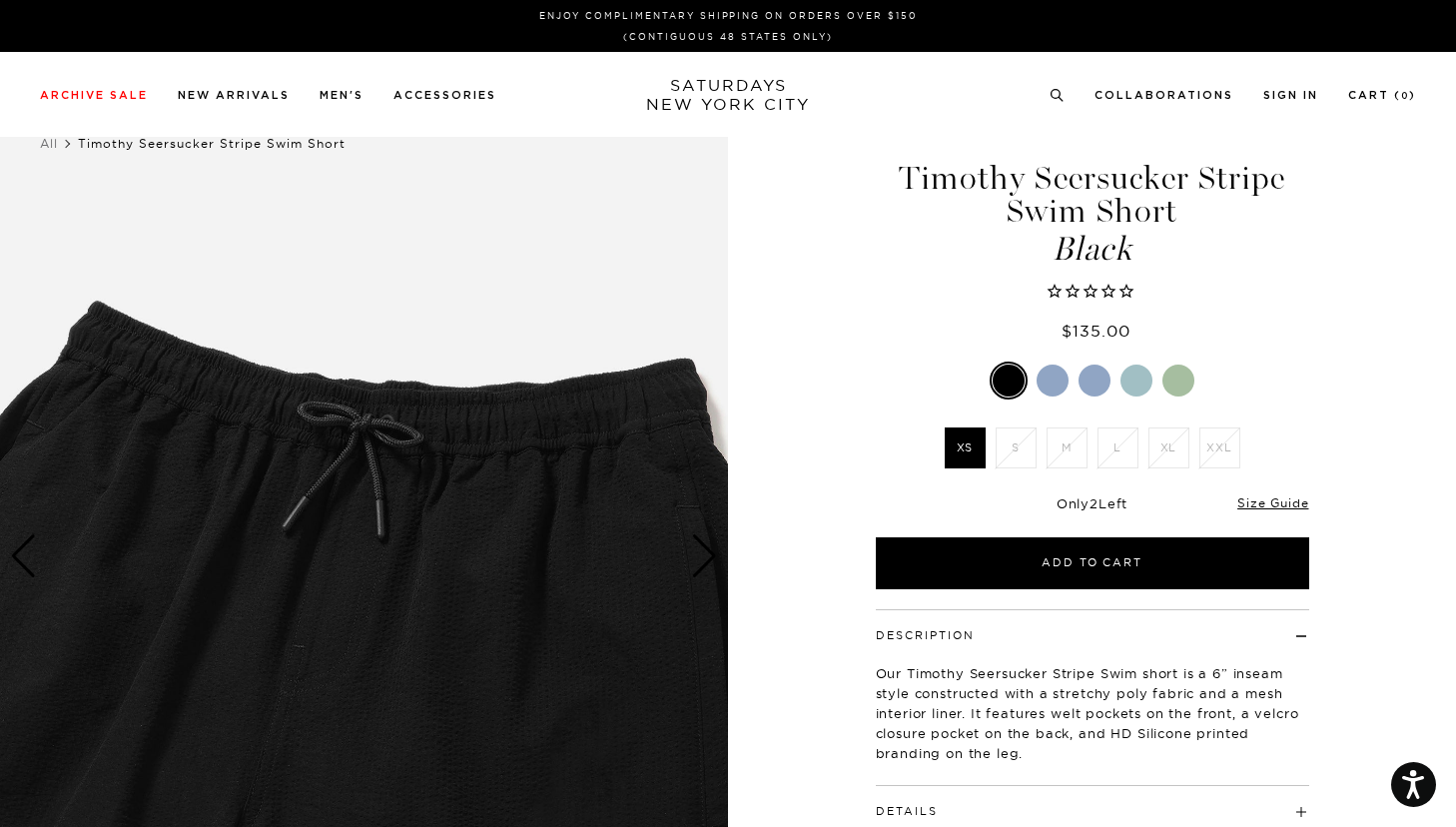 click at bounding box center [704, 556] 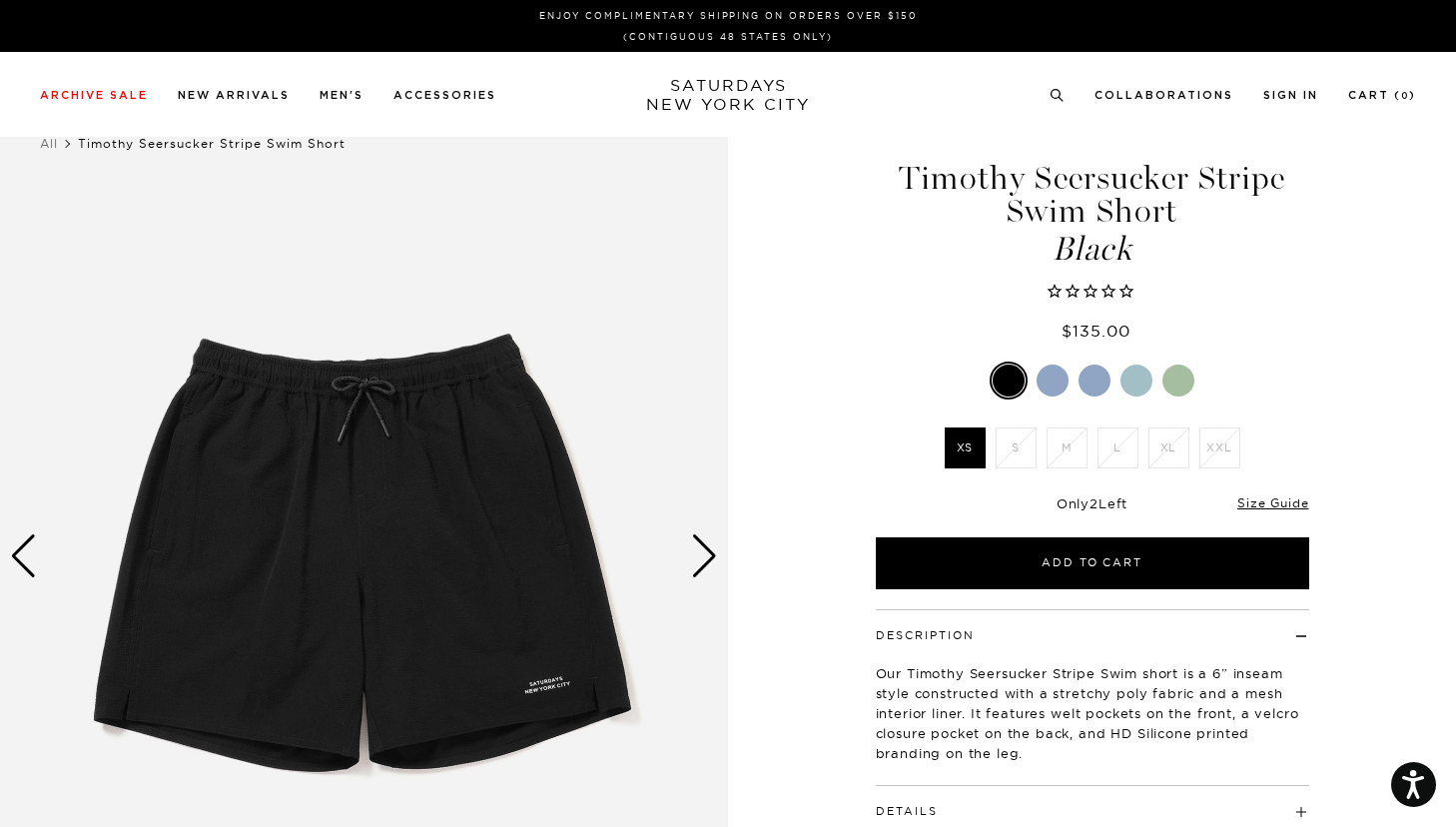 click at bounding box center [704, 556] 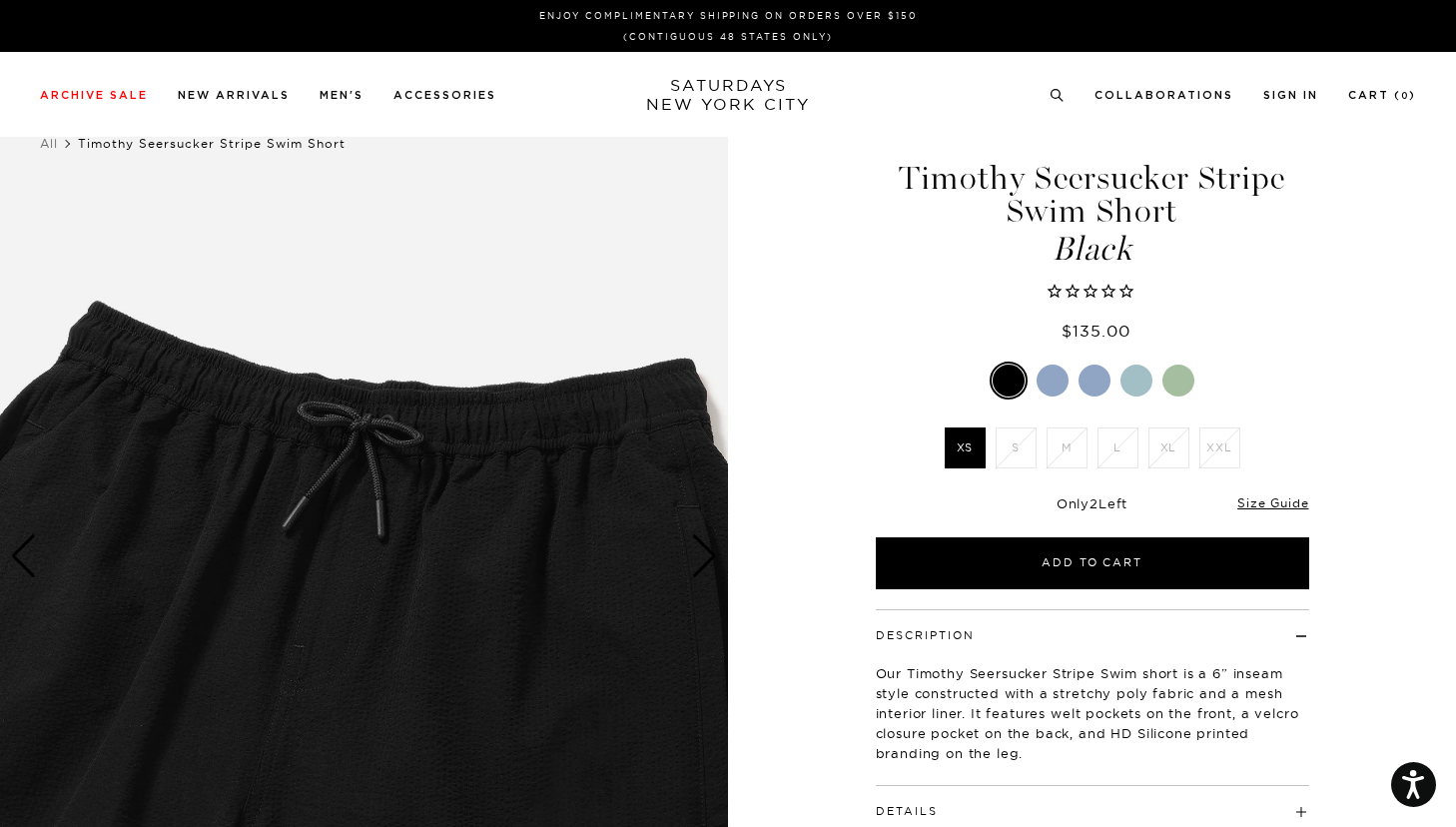 click at bounding box center [704, 556] 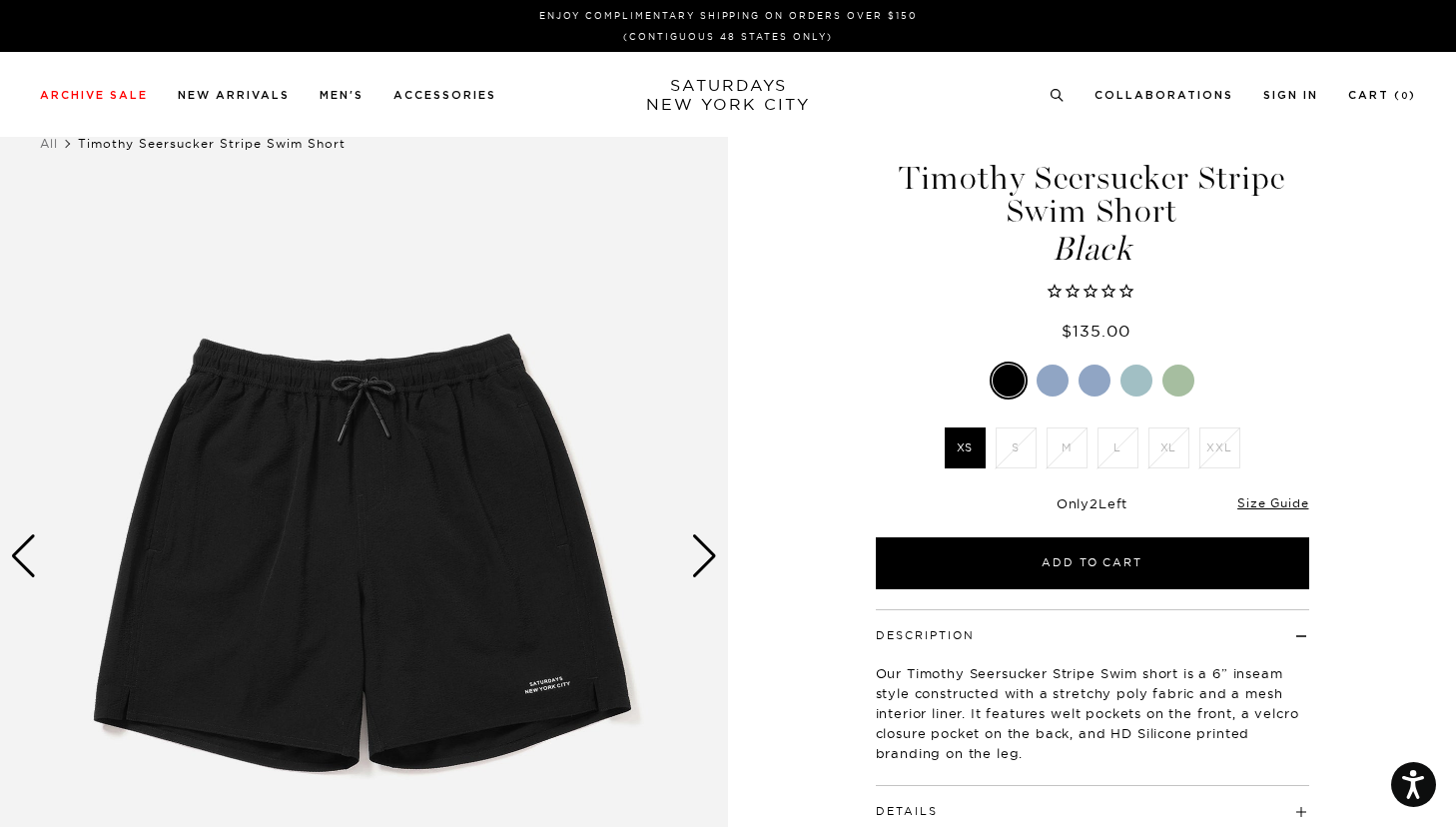 click at bounding box center (704, 556) 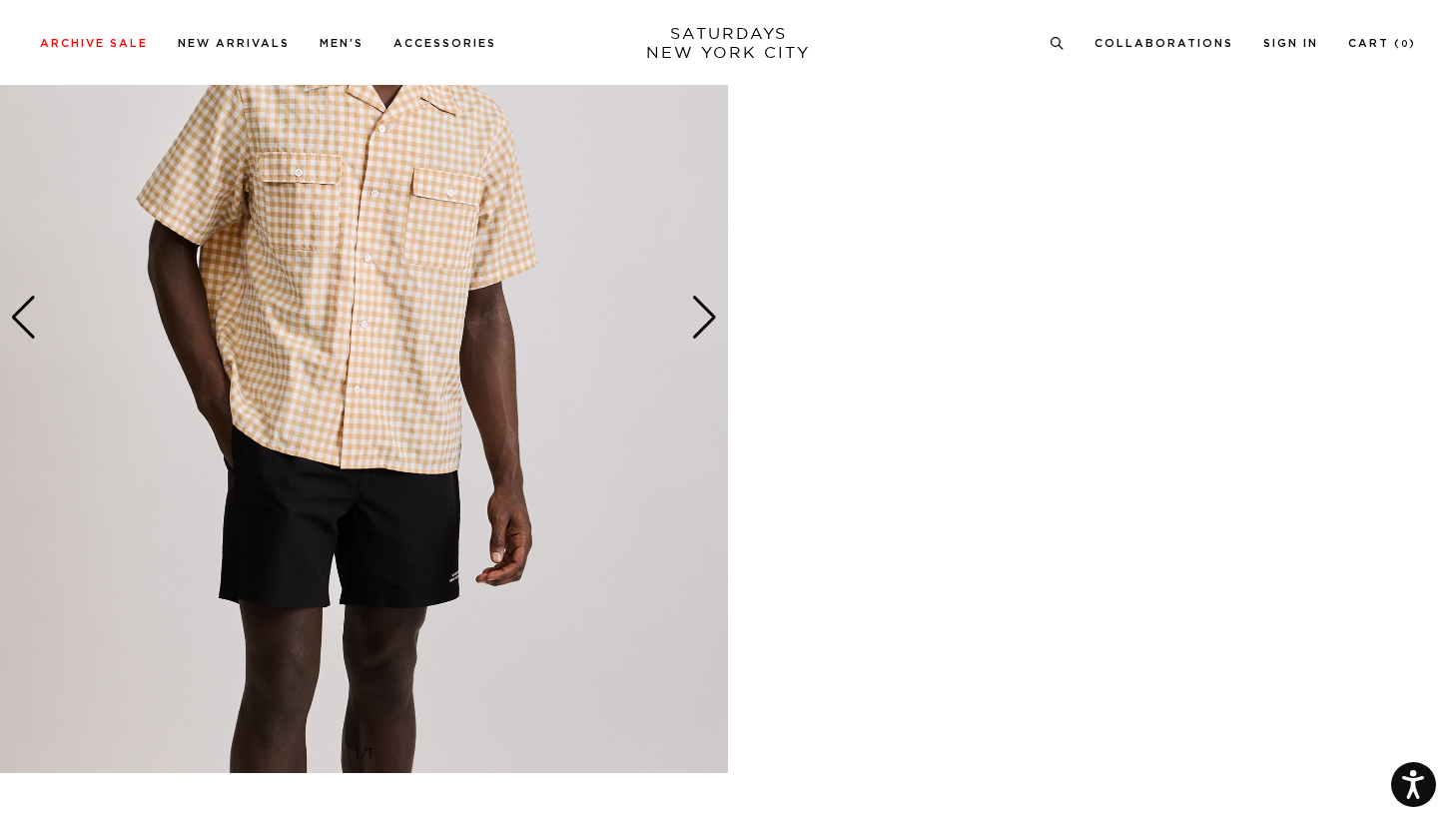 scroll, scrollTop: 1190, scrollLeft: 0, axis: vertical 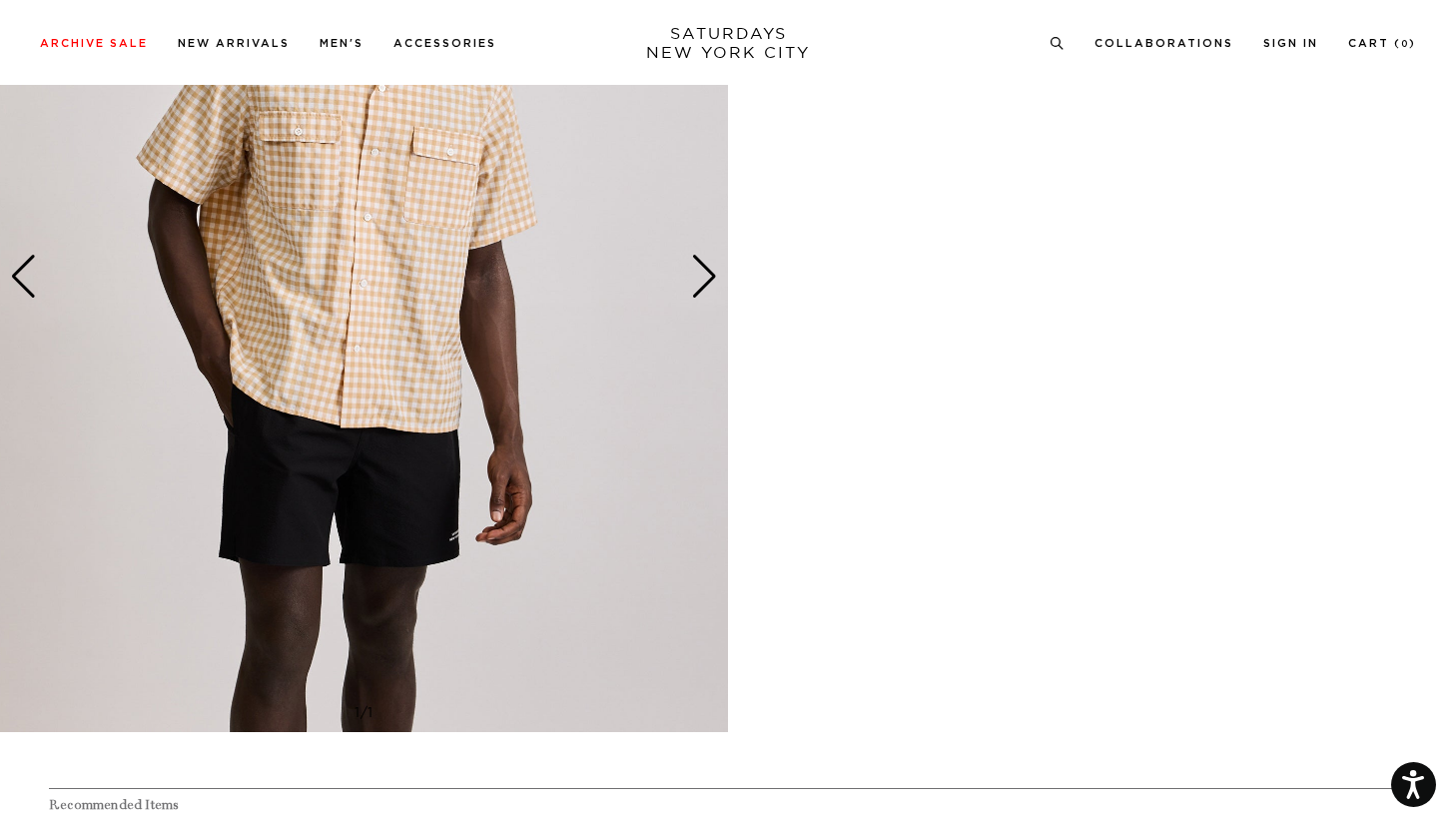 click at bounding box center (704, 277) 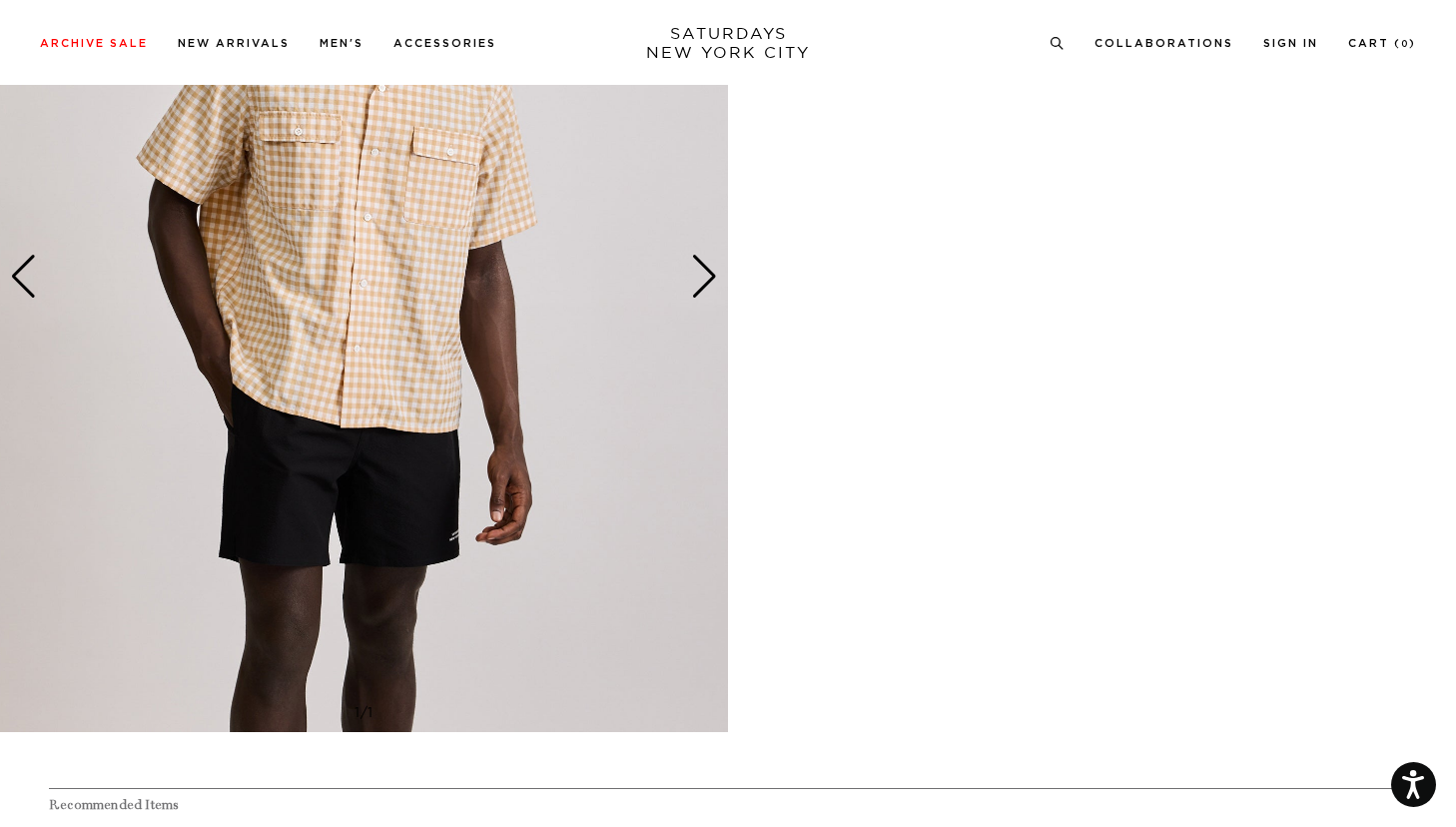 click at bounding box center (704, 277) 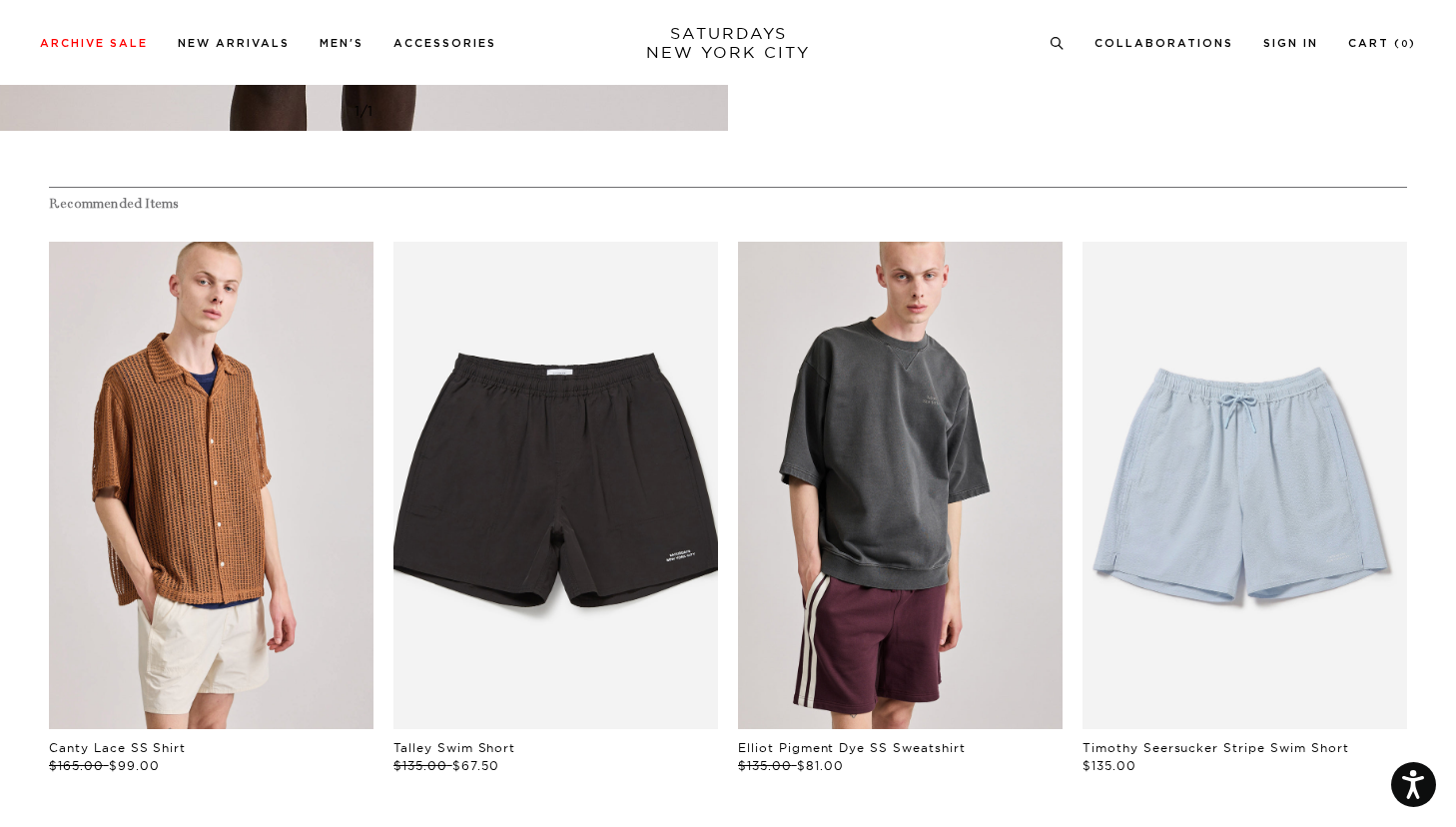 scroll, scrollTop: 1798, scrollLeft: 0, axis: vertical 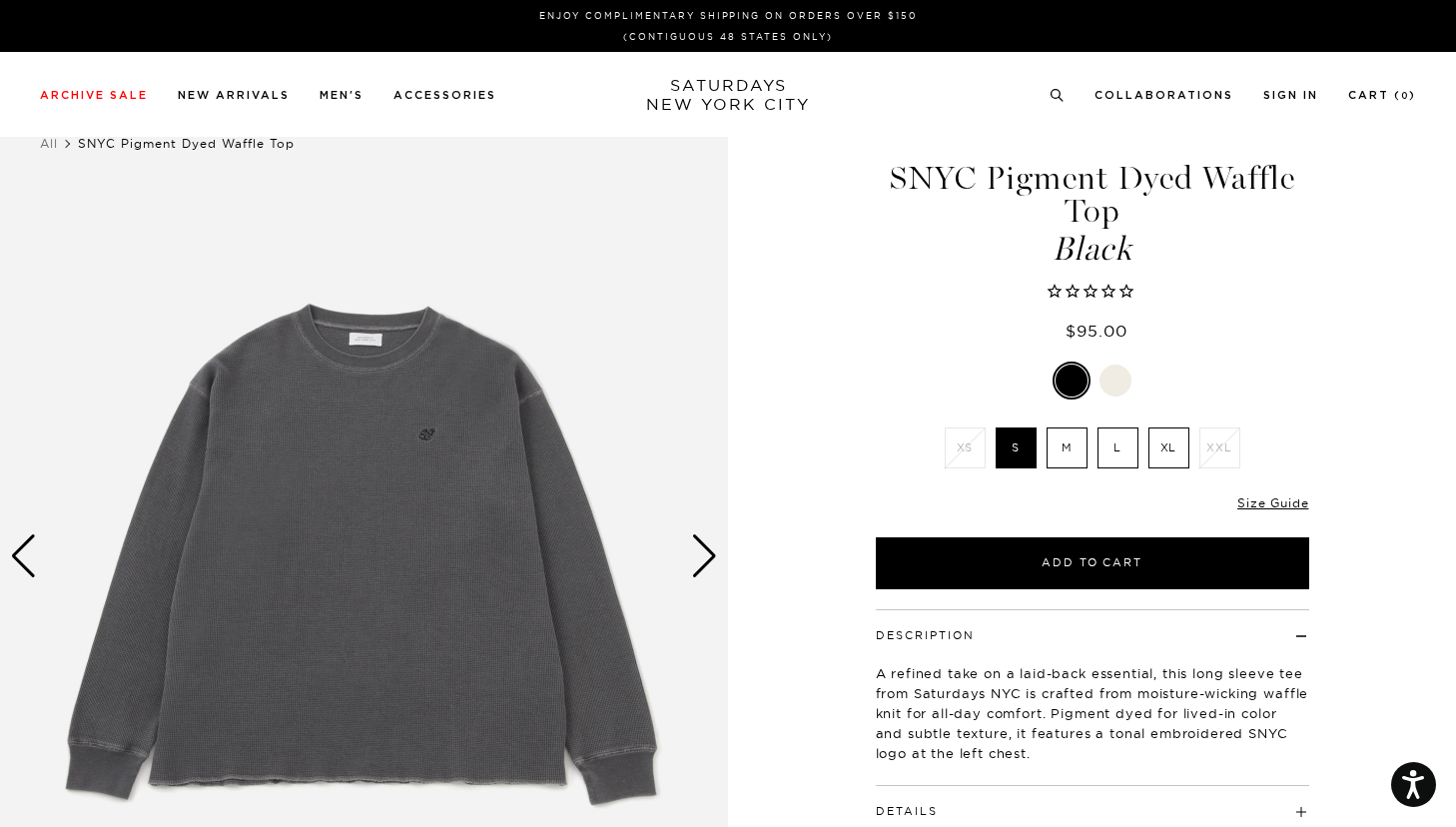click at bounding box center [704, 556] 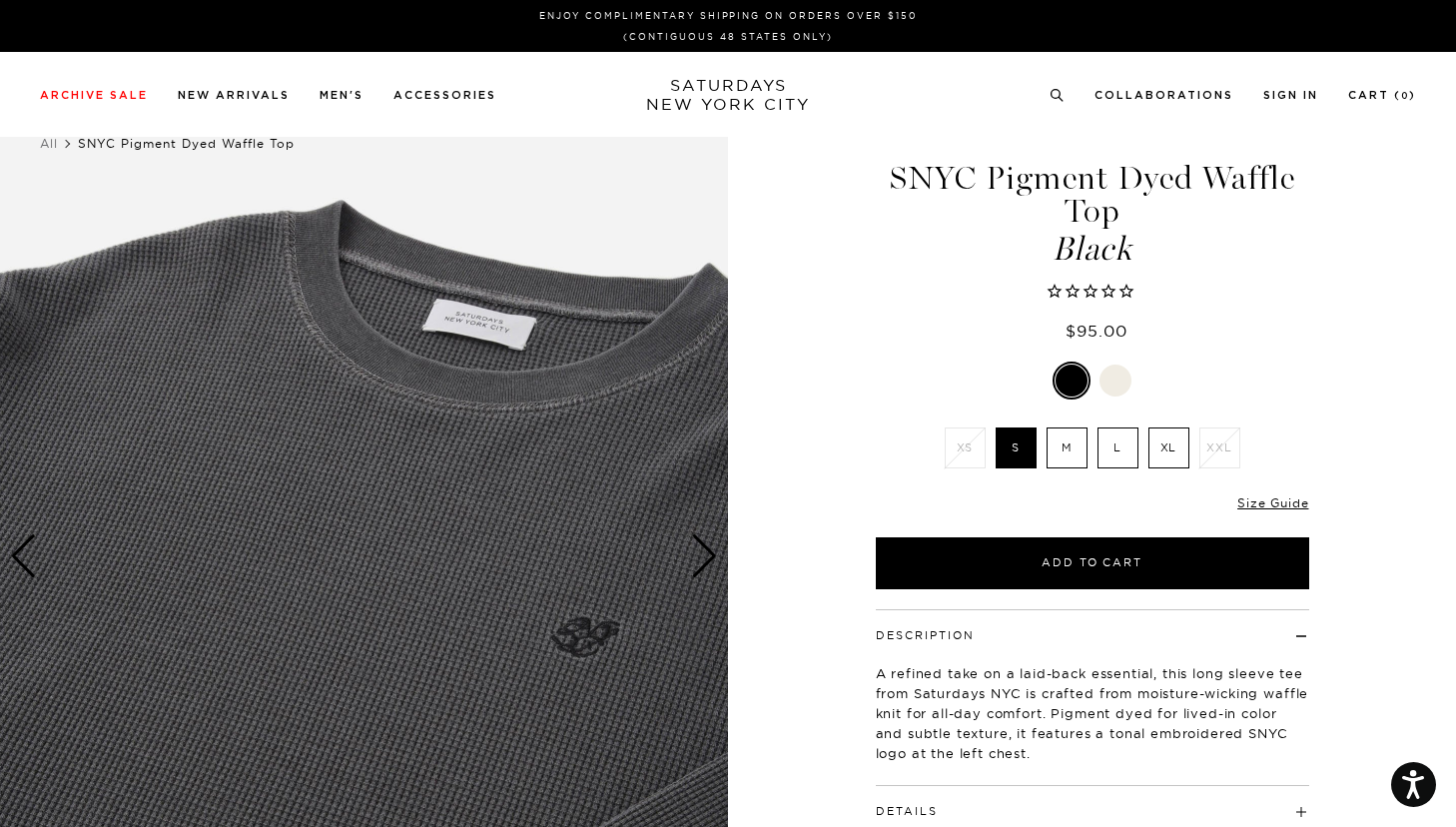click at bounding box center (704, 556) 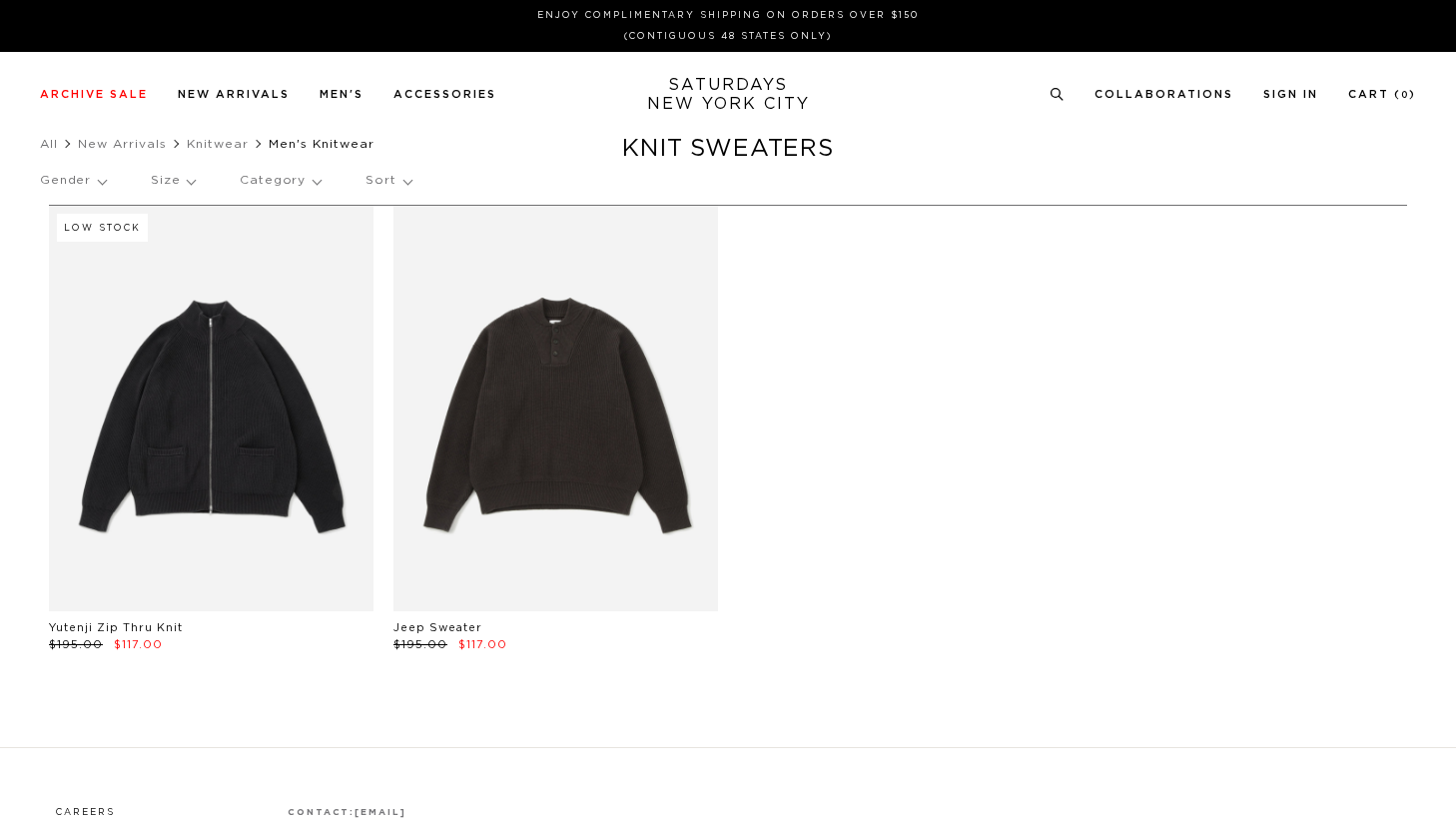 scroll, scrollTop: 0, scrollLeft: 0, axis: both 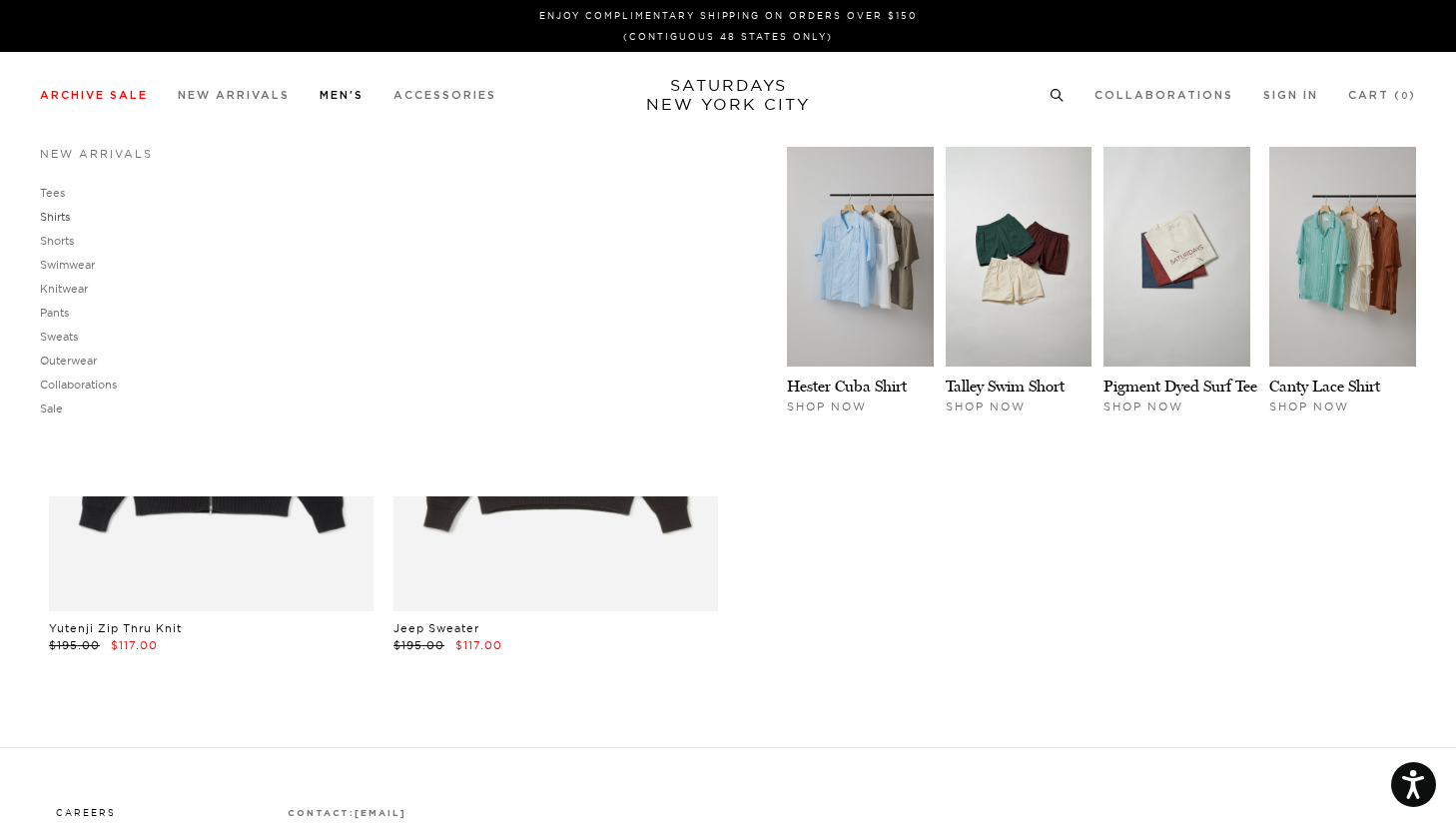 click on "Shirts" at bounding box center (55, 217) 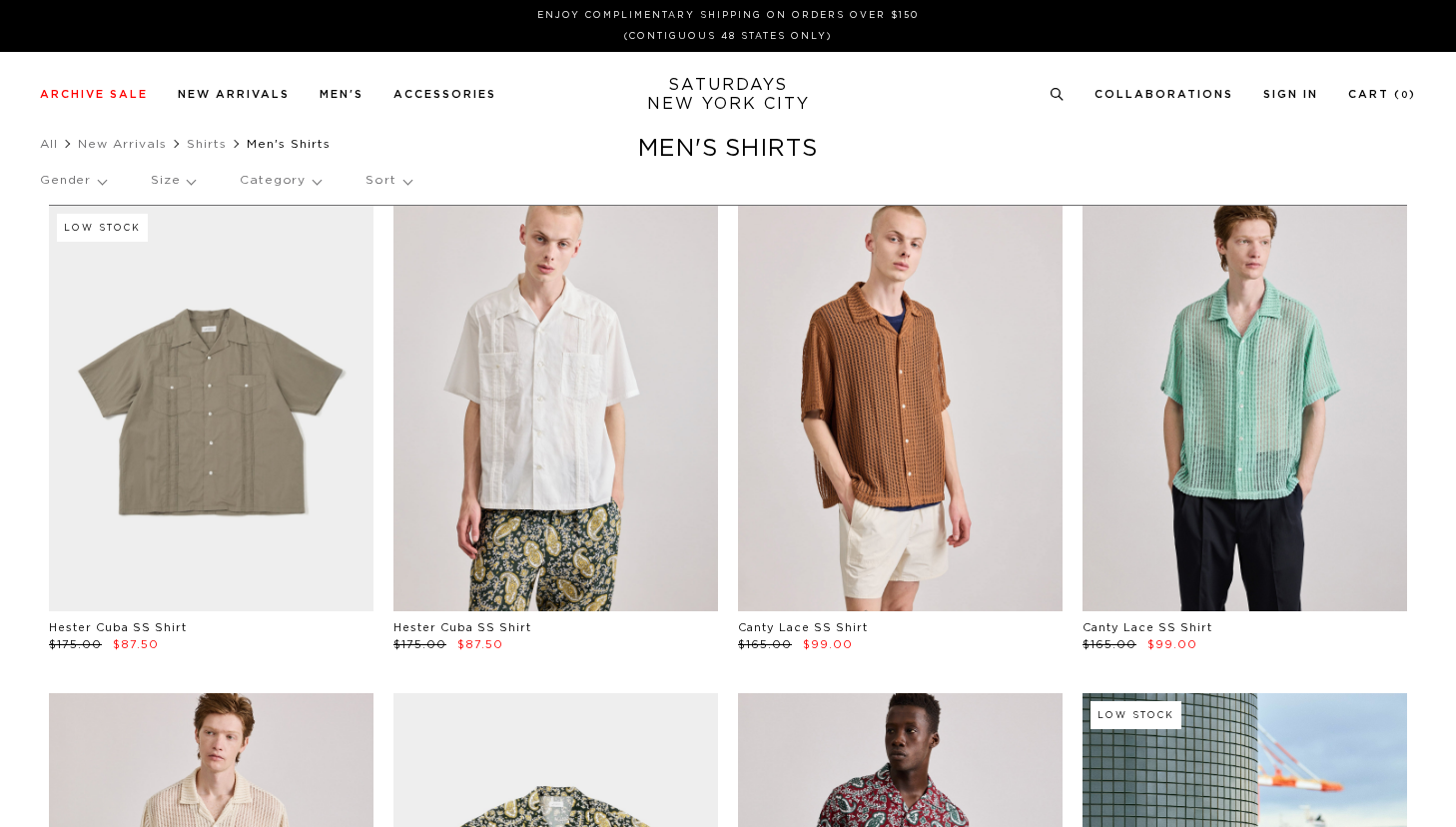 scroll, scrollTop: 0, scrollLeft: 0, axis: both 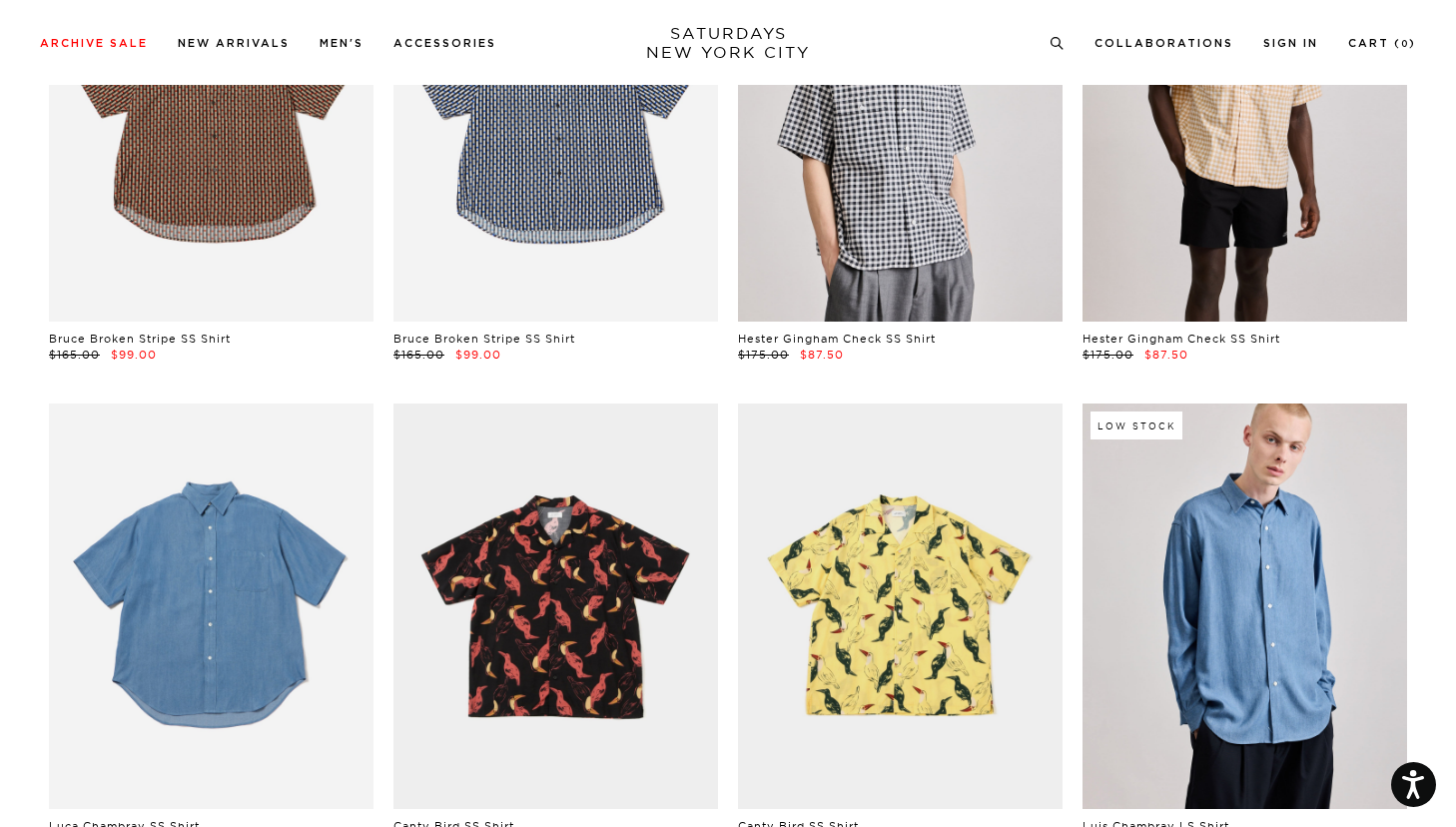 click at bounding box center [211, 606] 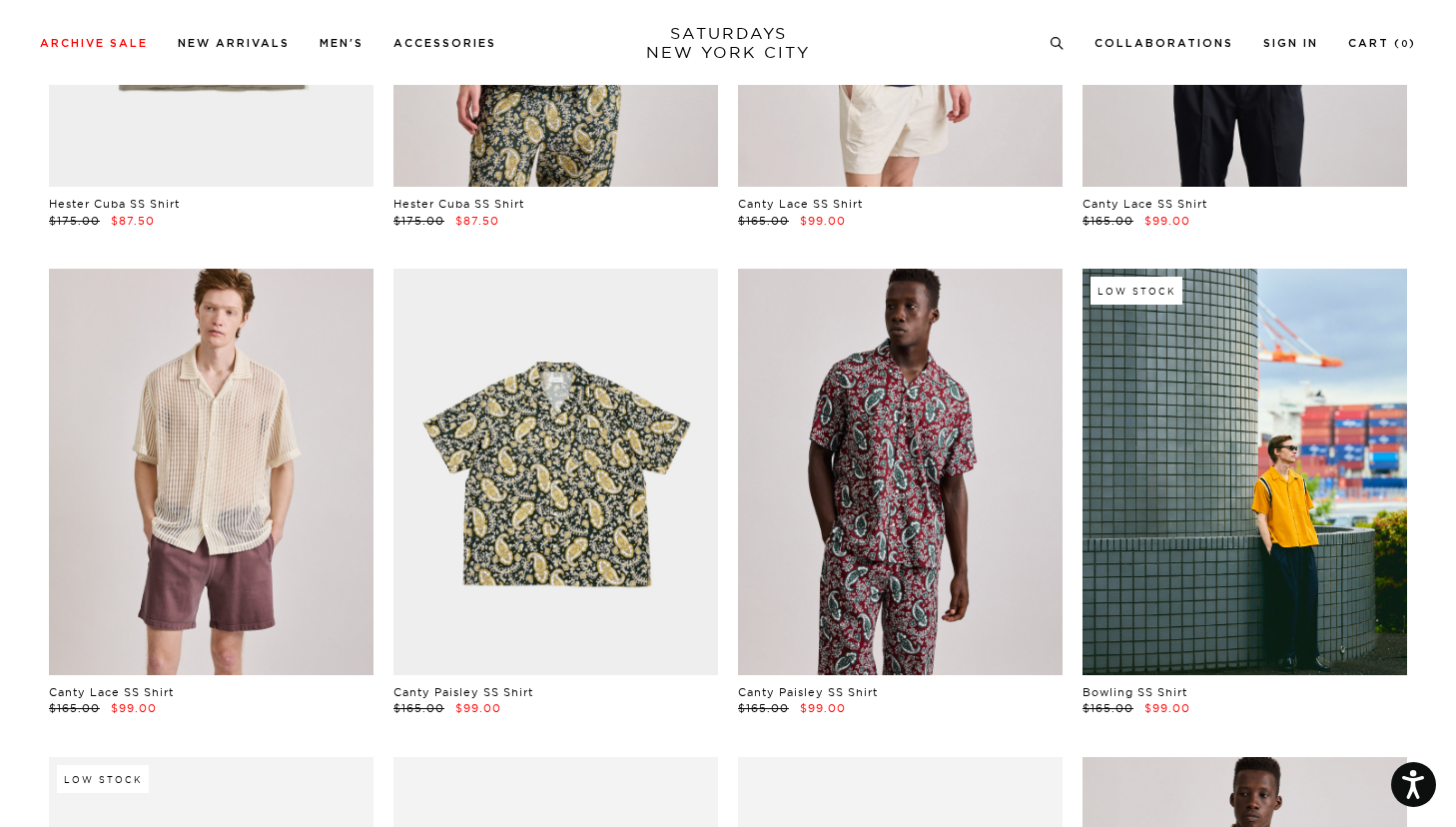scroll, scrollTop: 263, scrollLeft: 0, axis: vertical 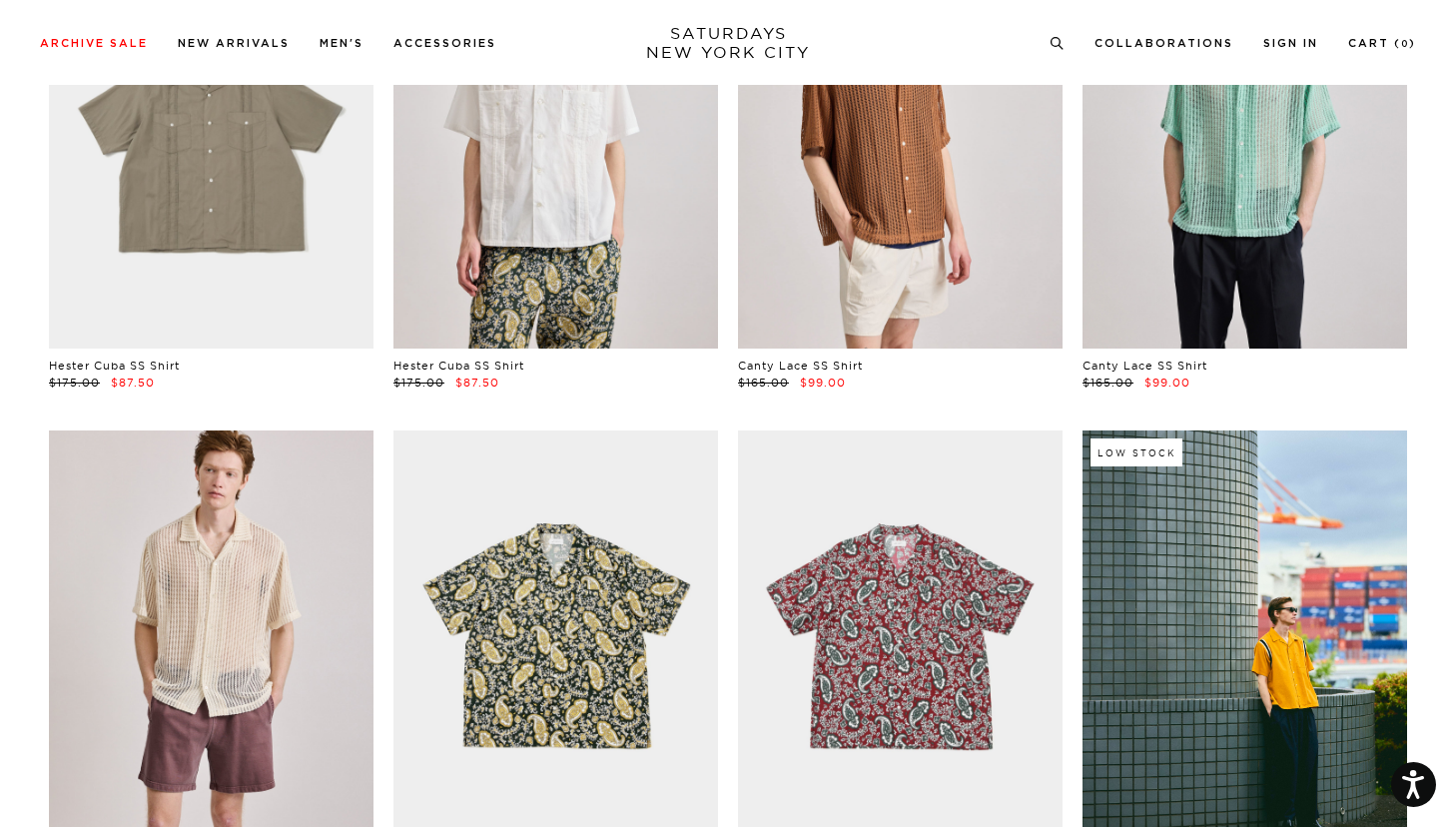click at bounding box center (900, 633) 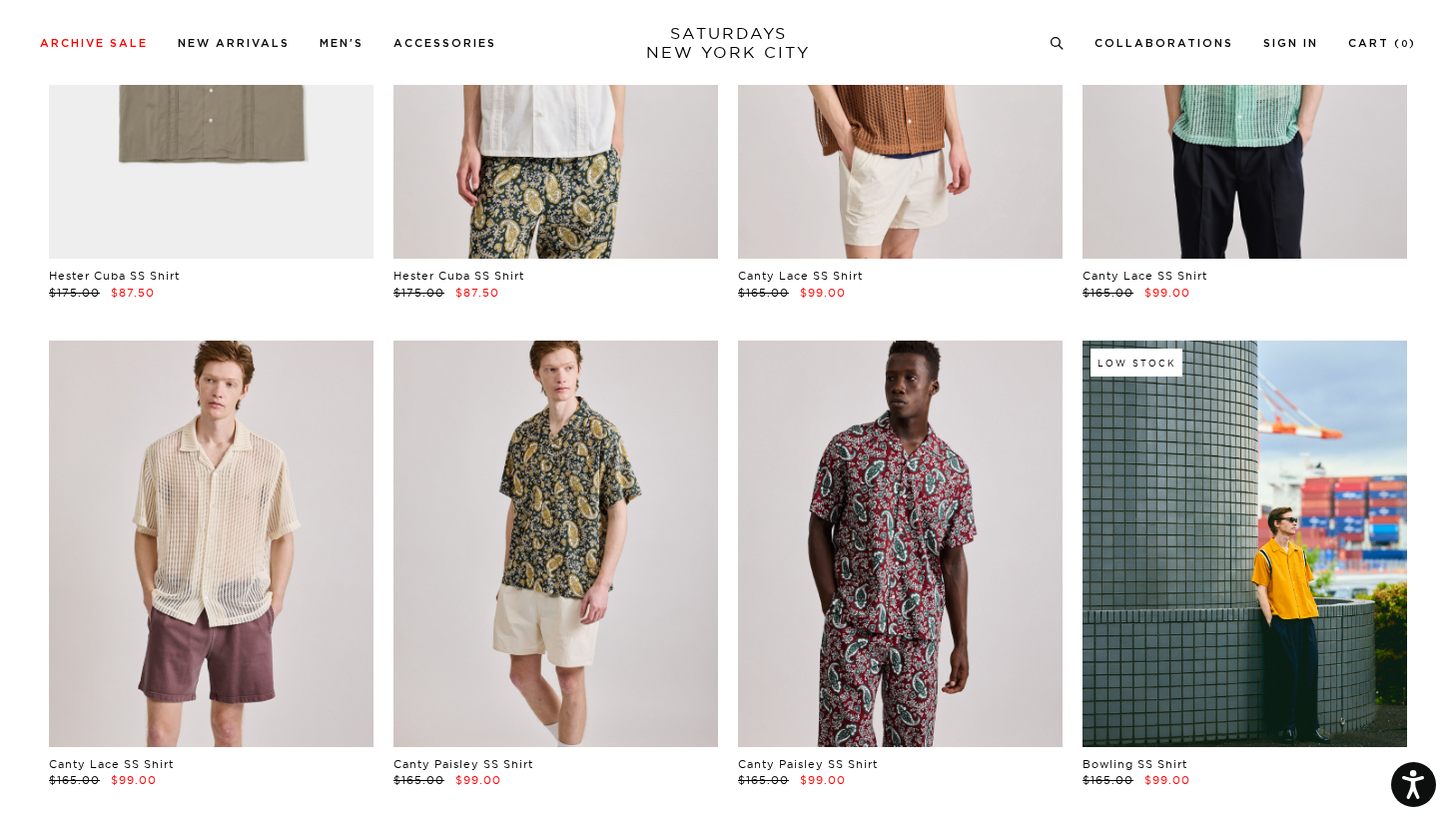 scroll, scrollTop: 389, scrollLeft: 0, axis: vertical 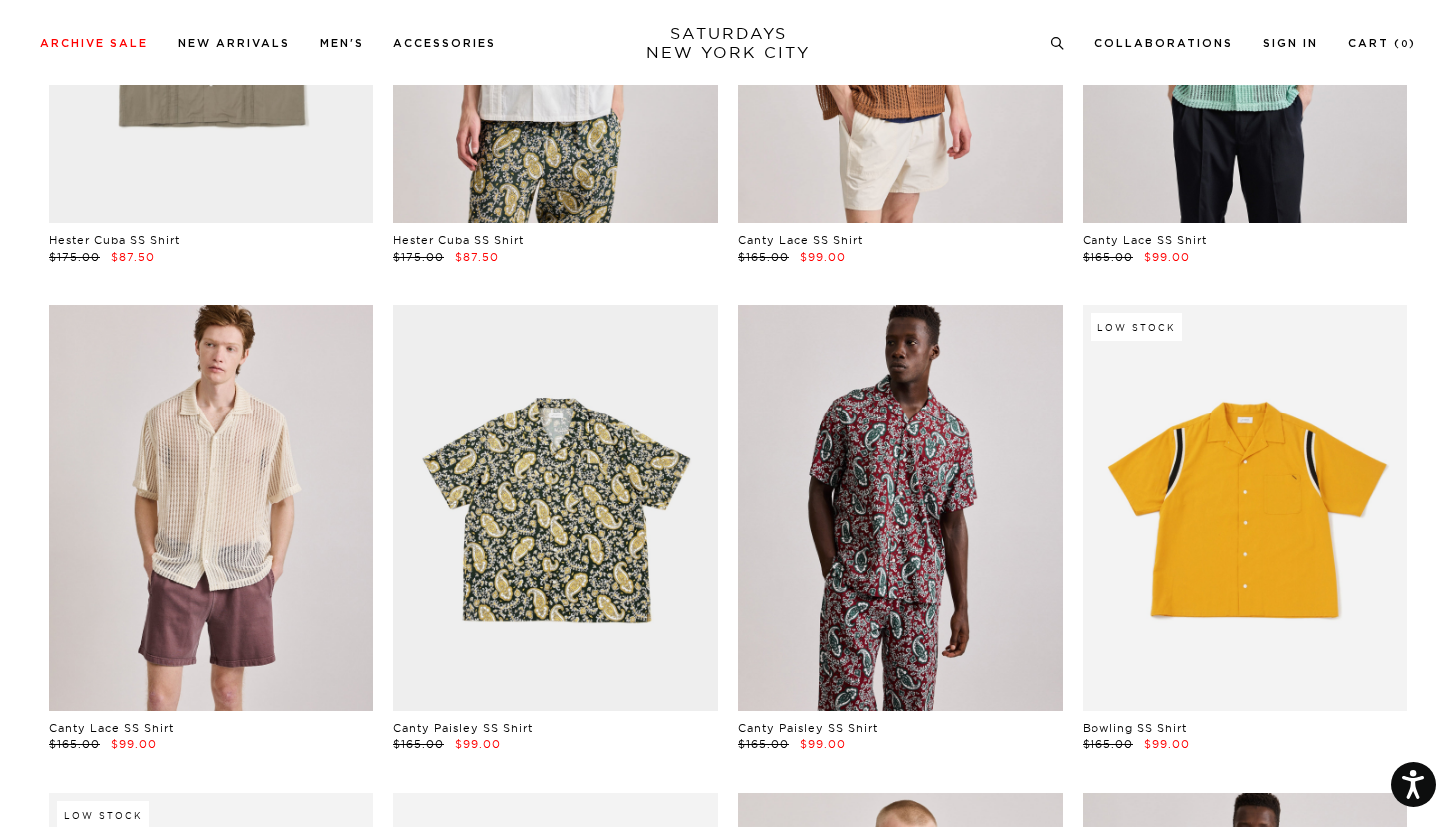 click at bounding box center [1244, 507] 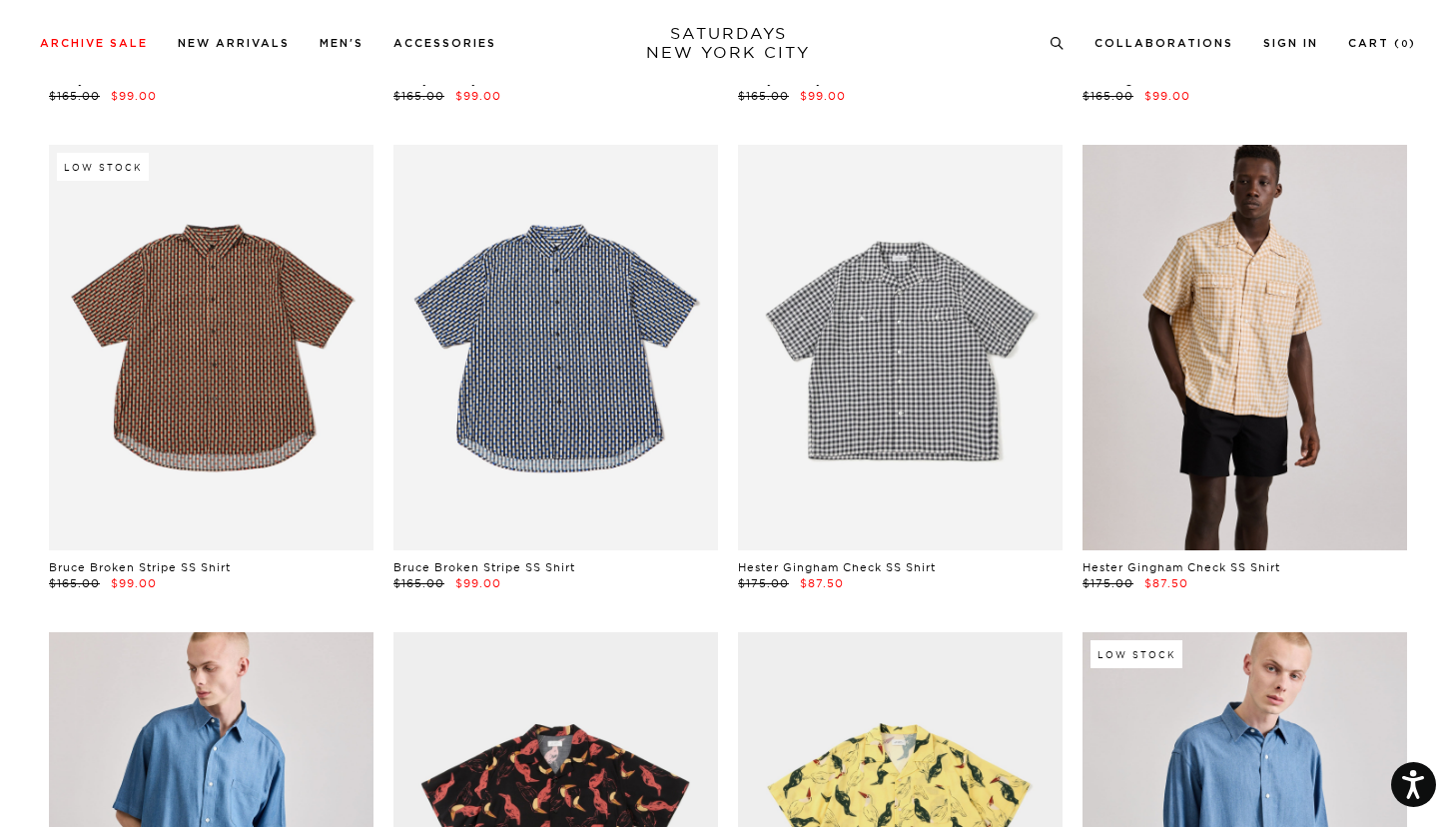 scroll, scrollTop: 1032, scrollLeft: 2, axis: both 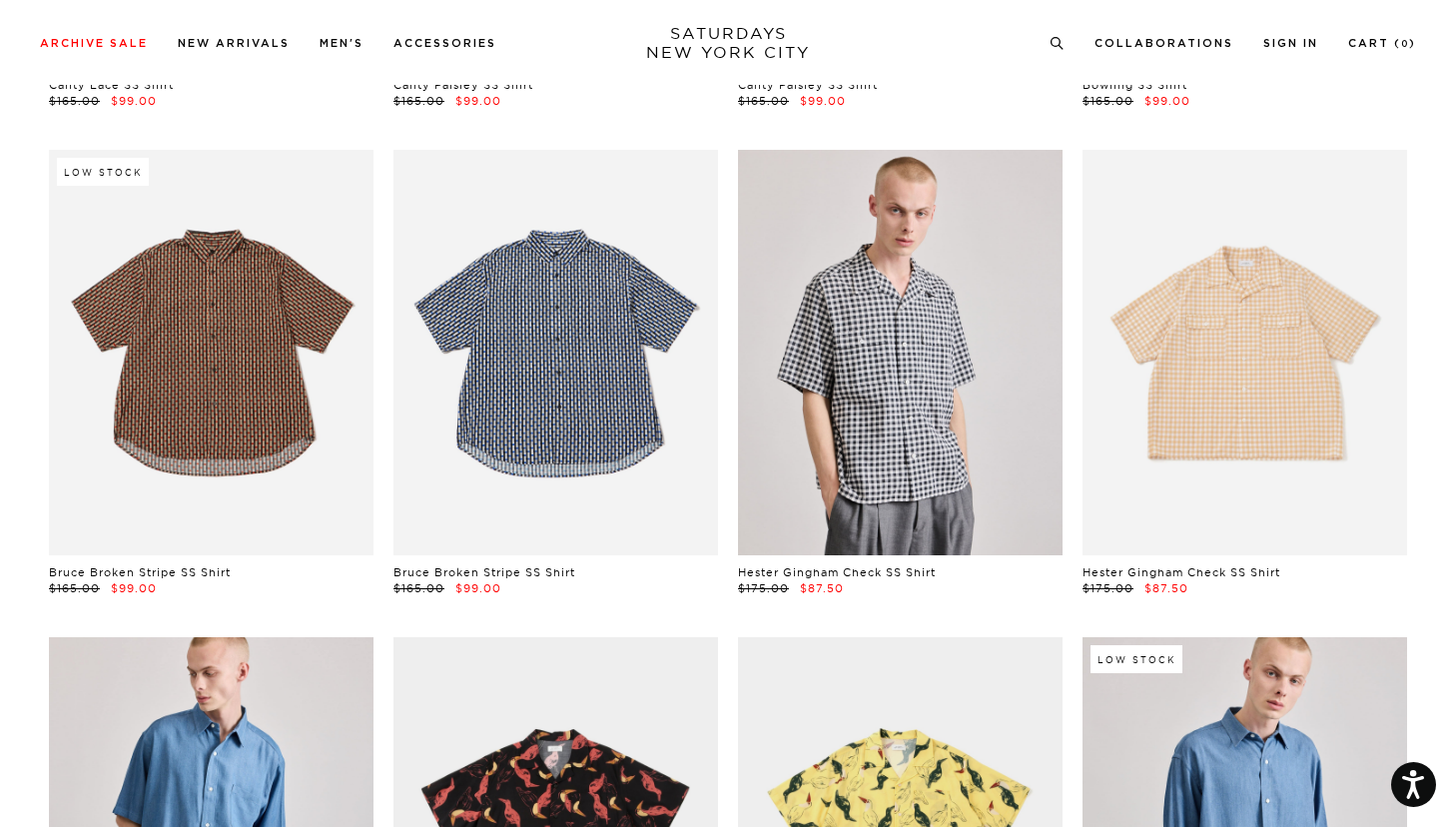 click at bounding box center [1244, 353] 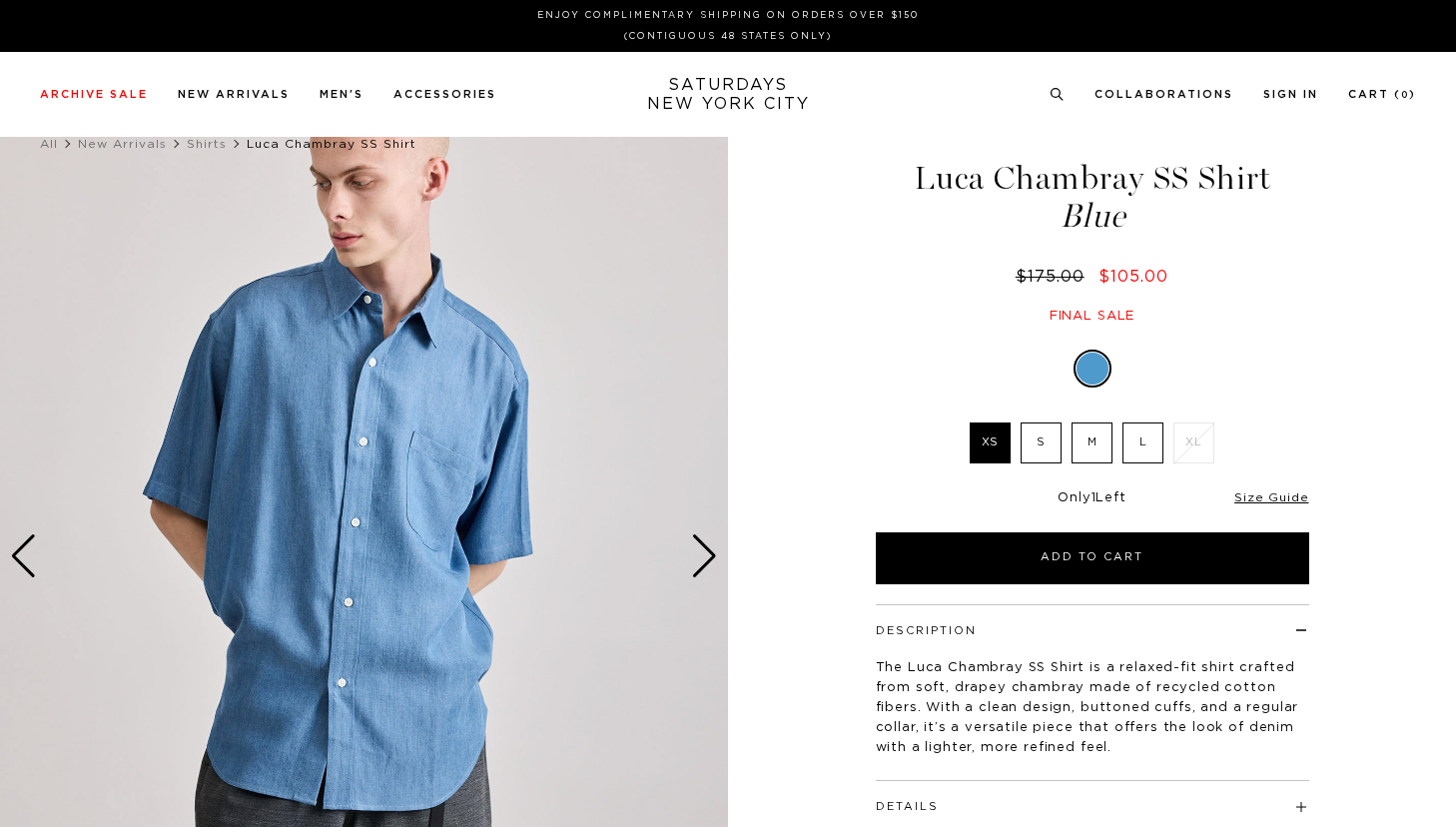 scroll, scrollTop: 0, scrollLeft: 0, axis: both 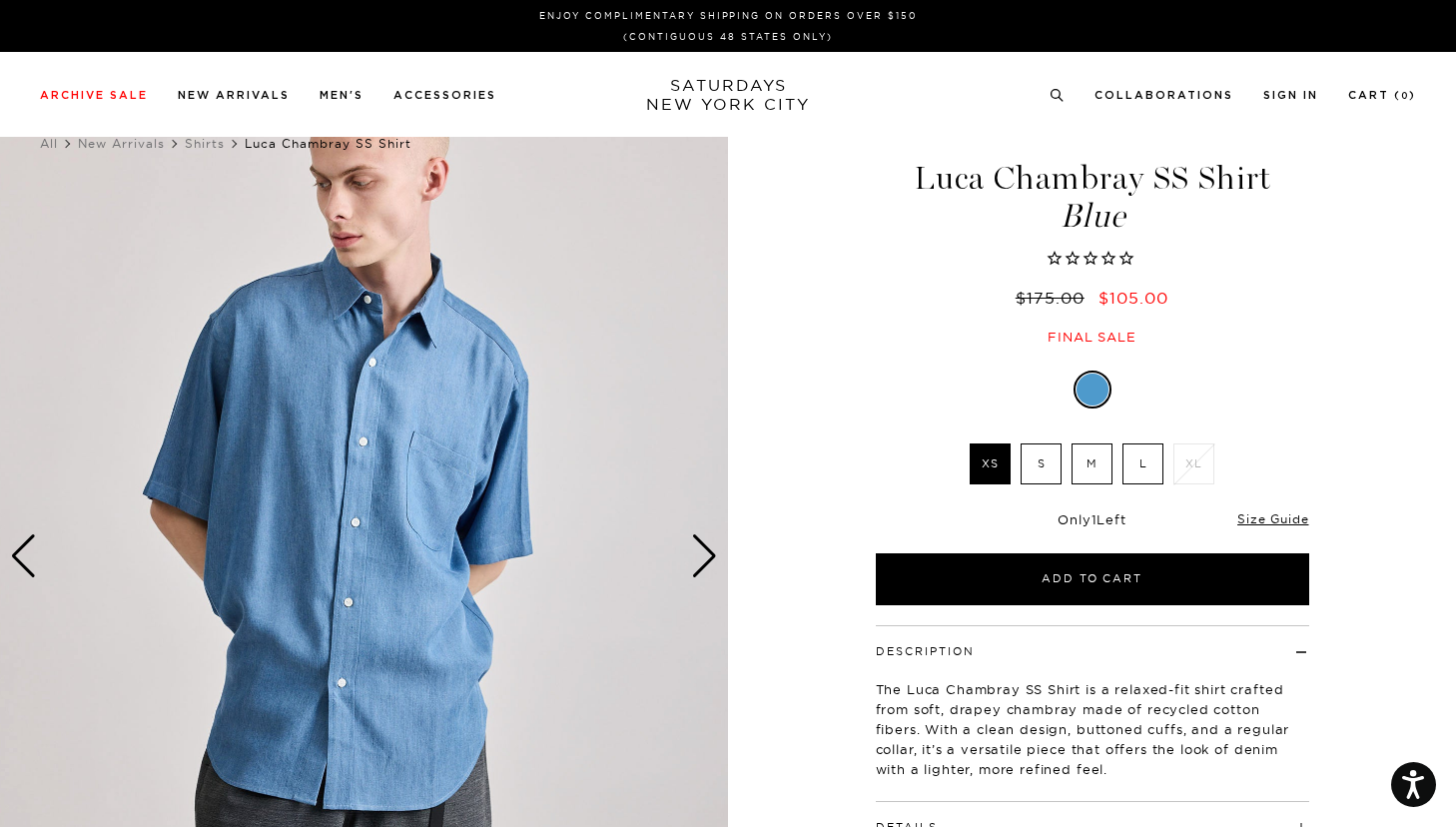 click at bounding box center (704, 556) 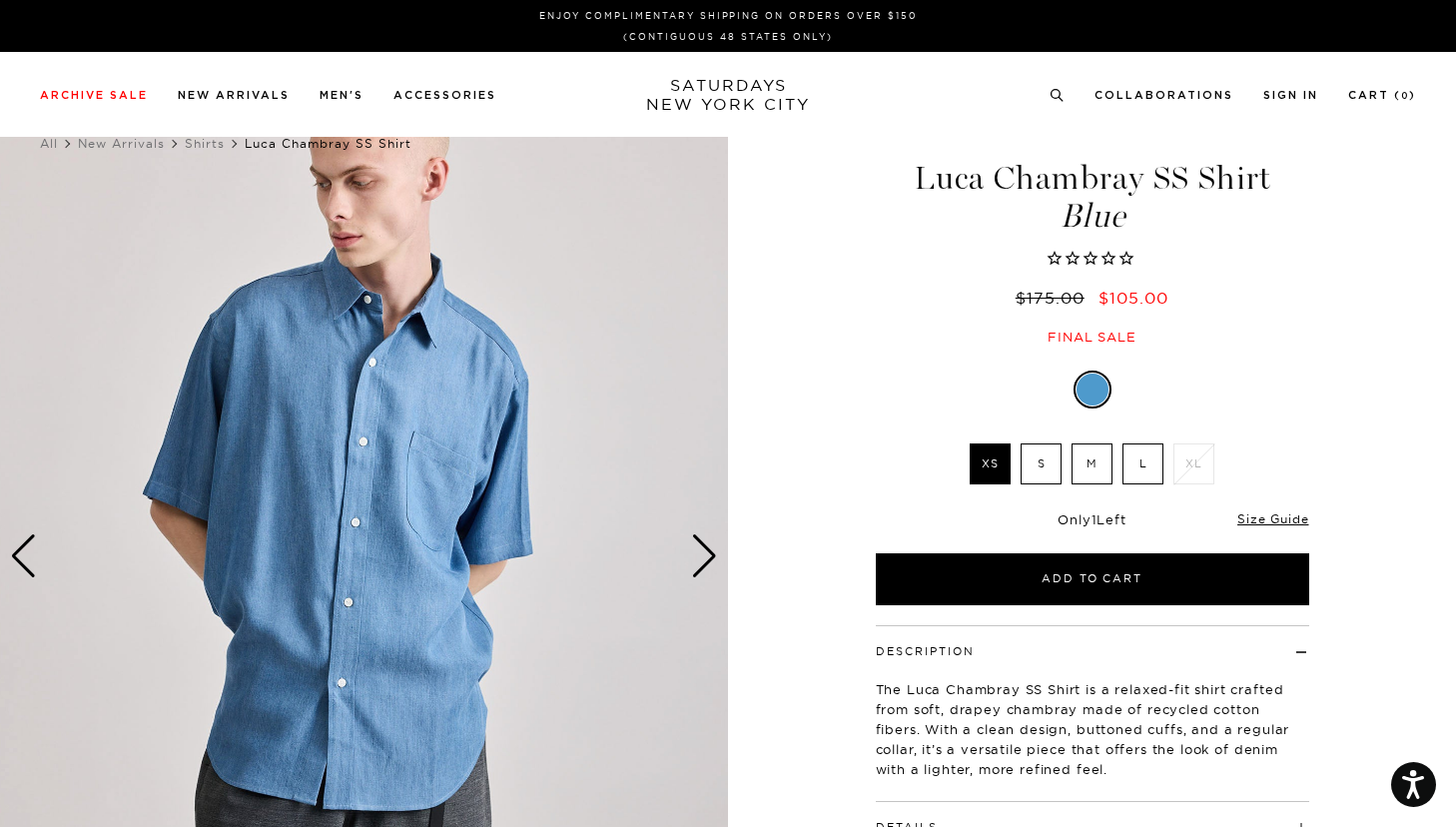 click at bounding box center [704, 556] 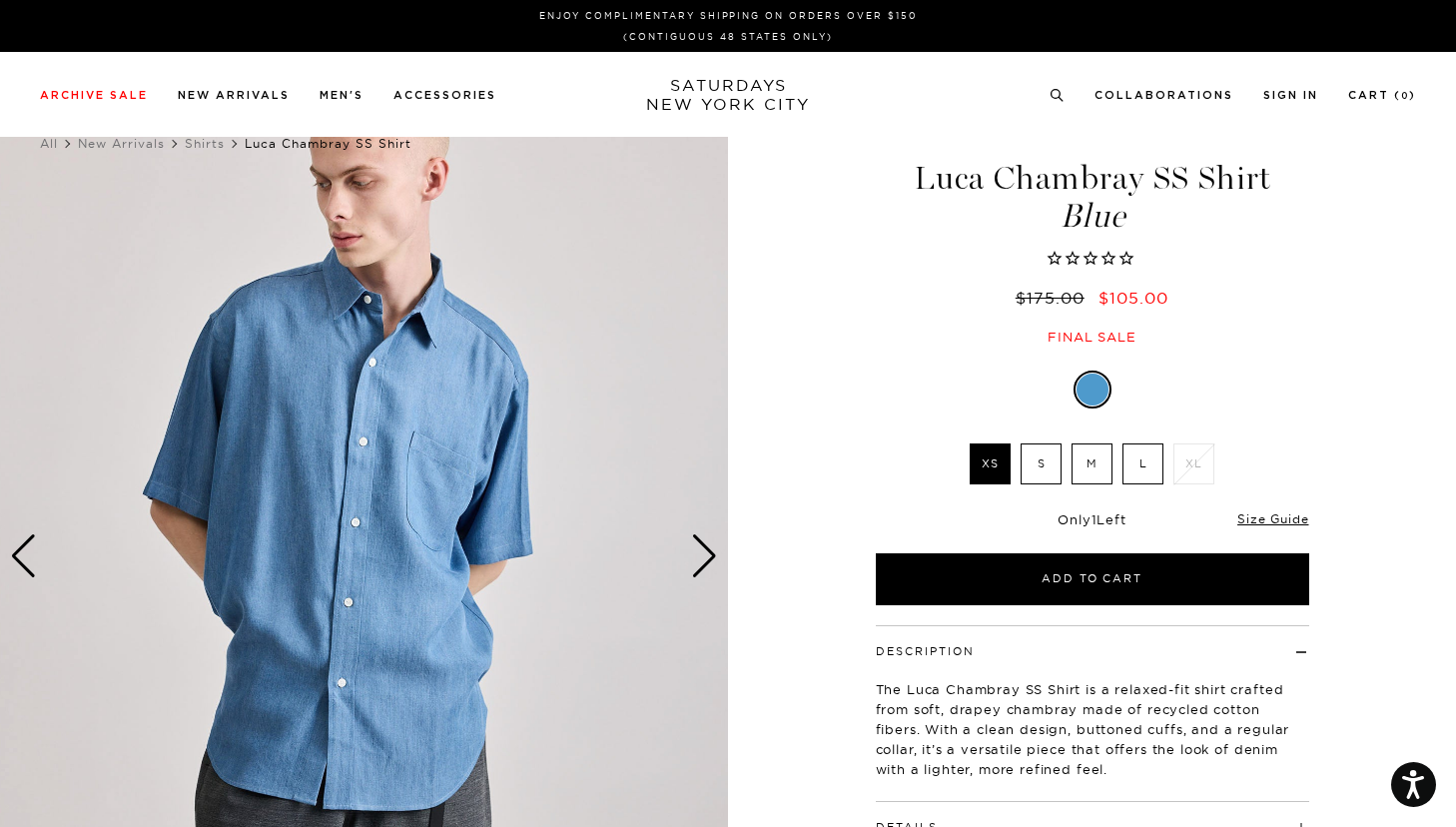 click at bounding box center [704, 556] 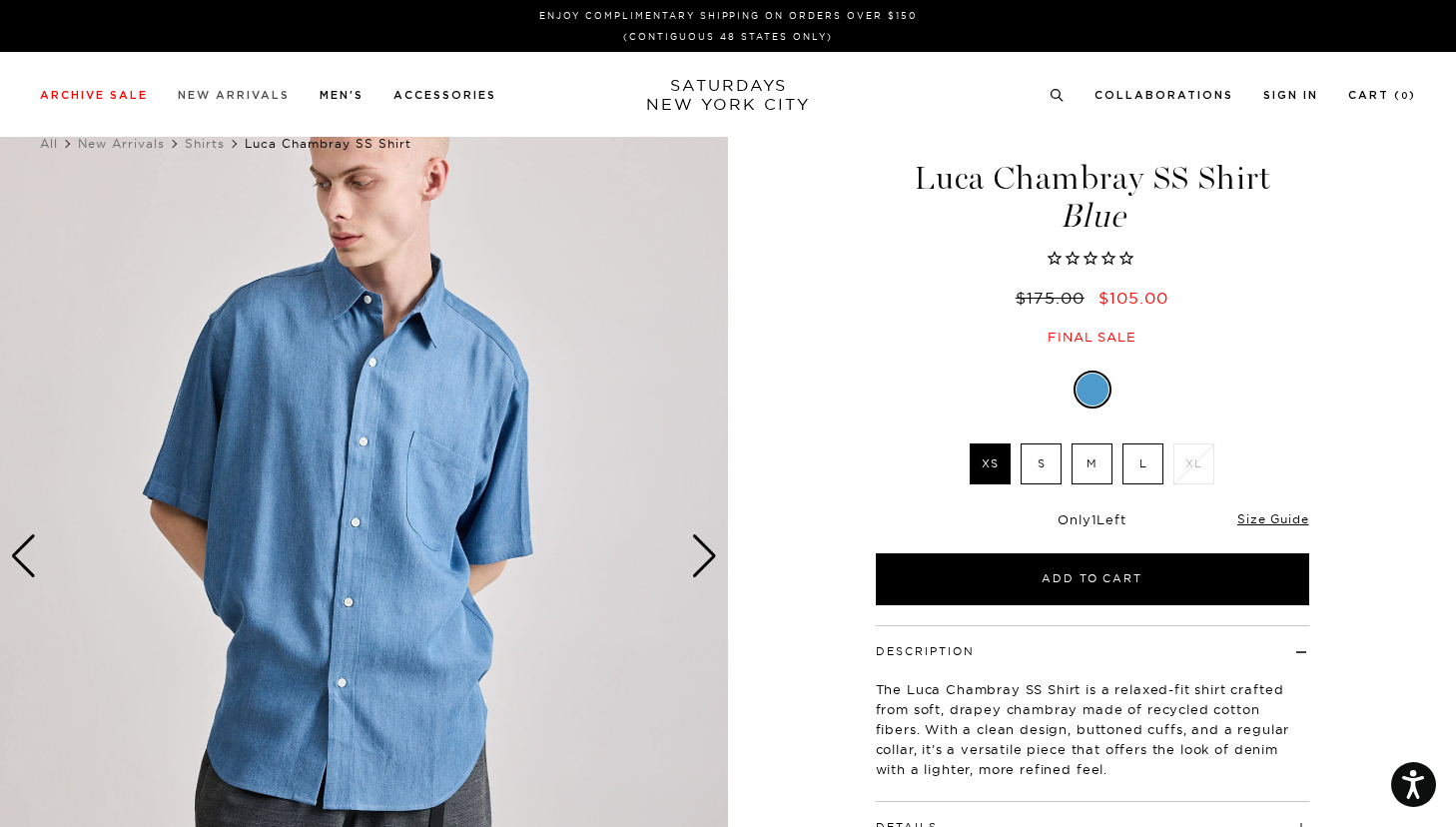scroll, scrollTop: 0, scrollLeft: 0, axis: both 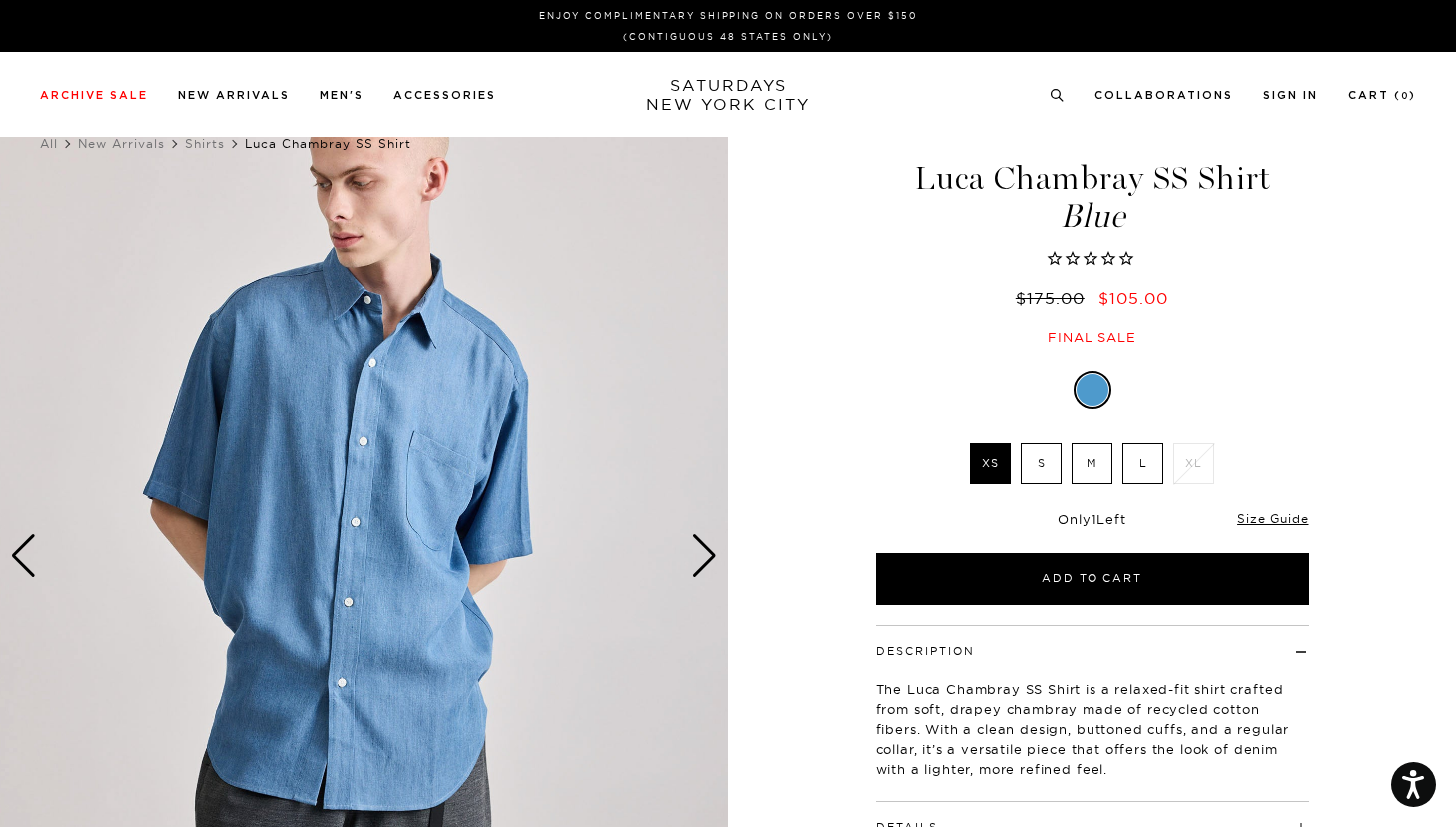 click at bounding box center [364, 555] 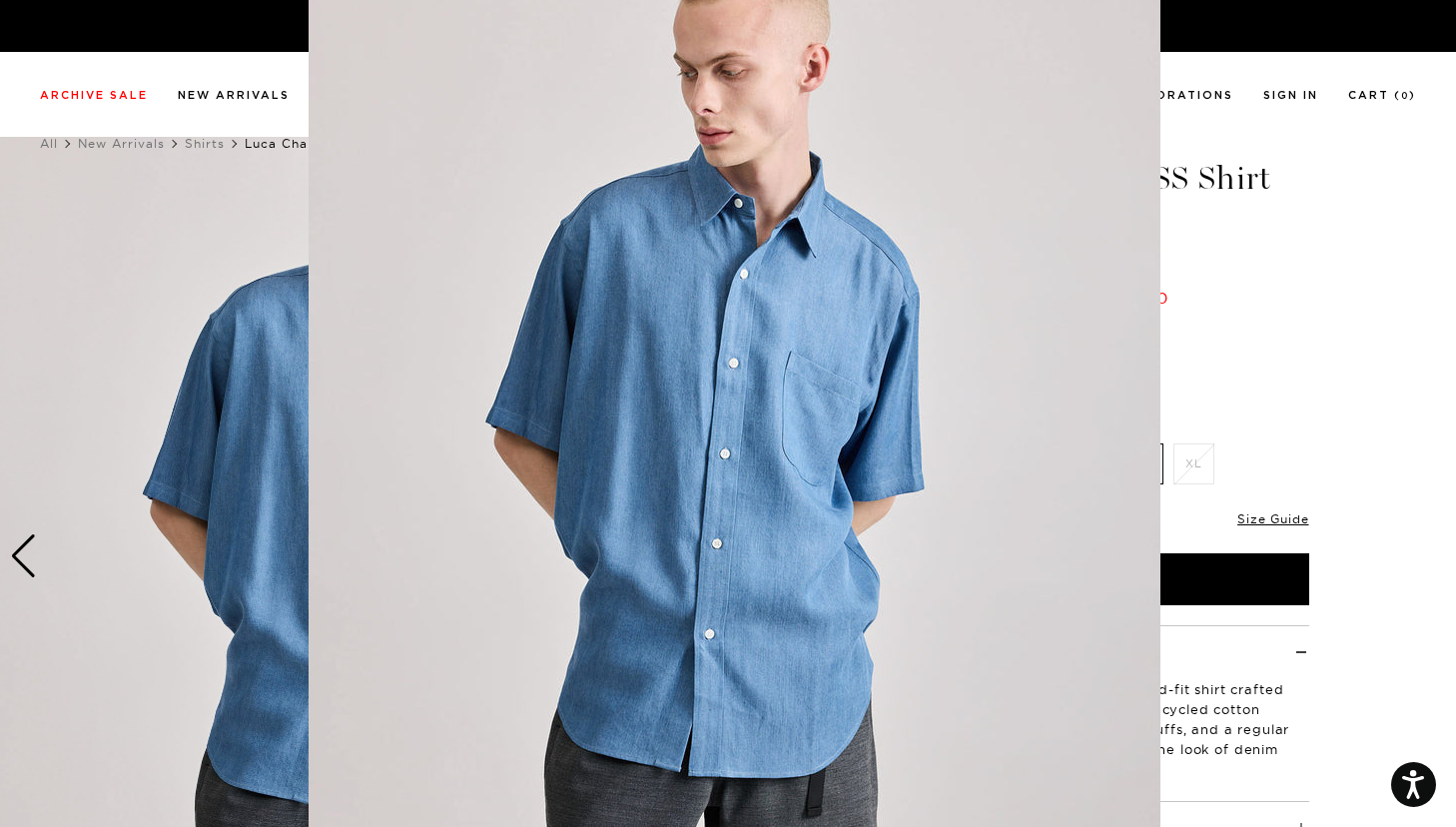 scroll, scrollTop: 0, scrollLeft: 0, axis: both 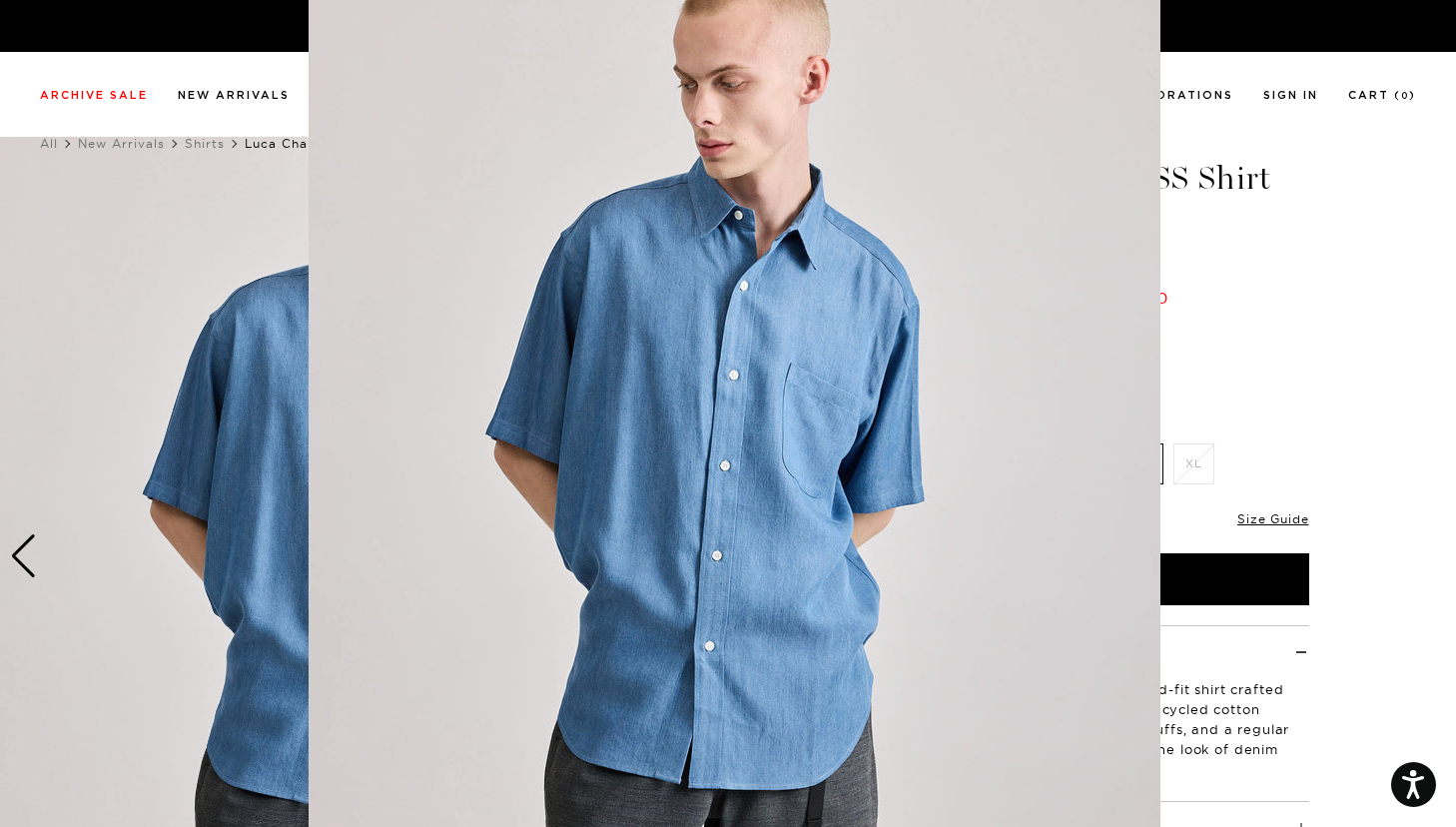 click at bounding box center (728, 414) 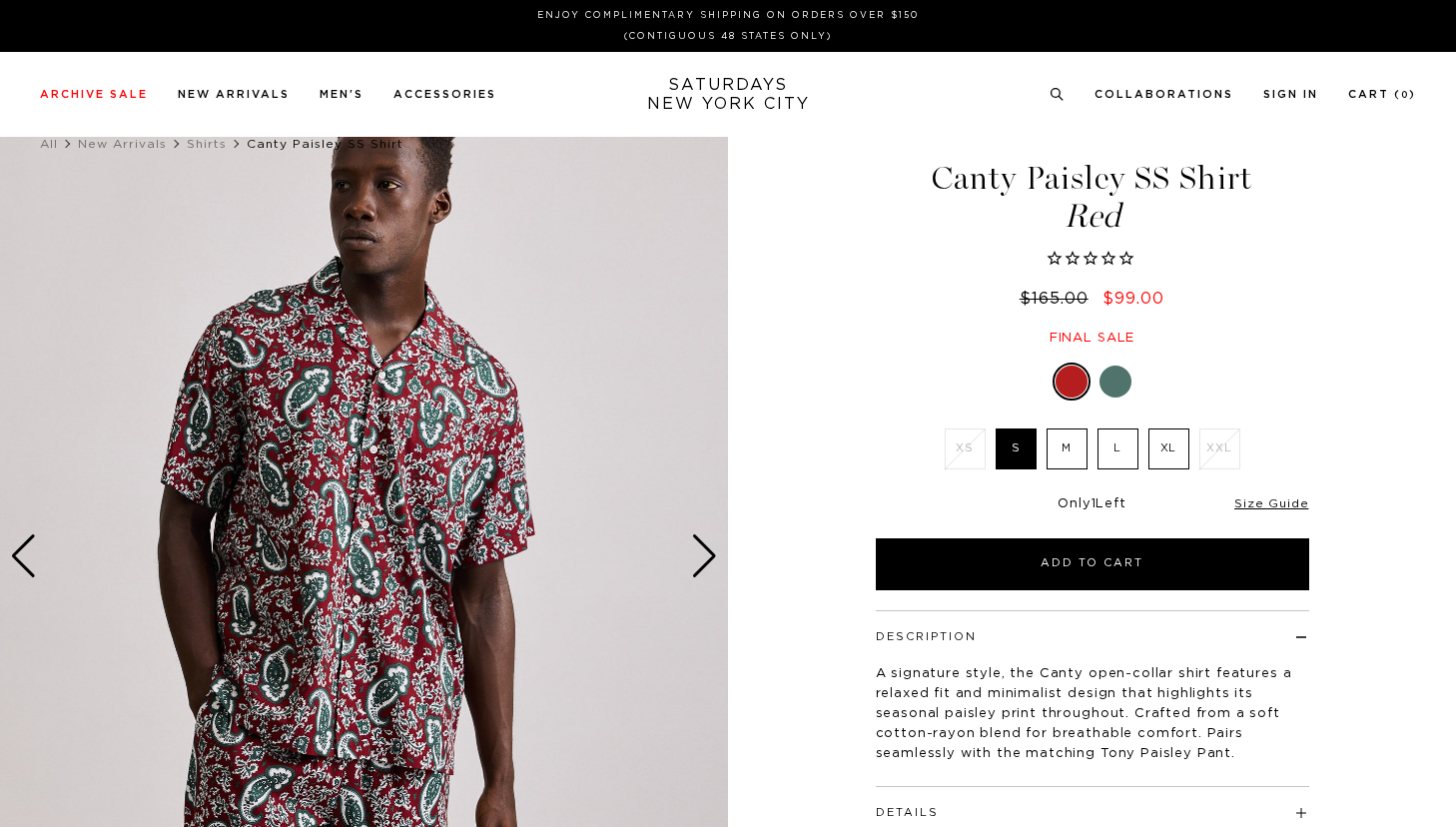 scroll, scrollTop: 0, scrollLeft: 0, axis: both 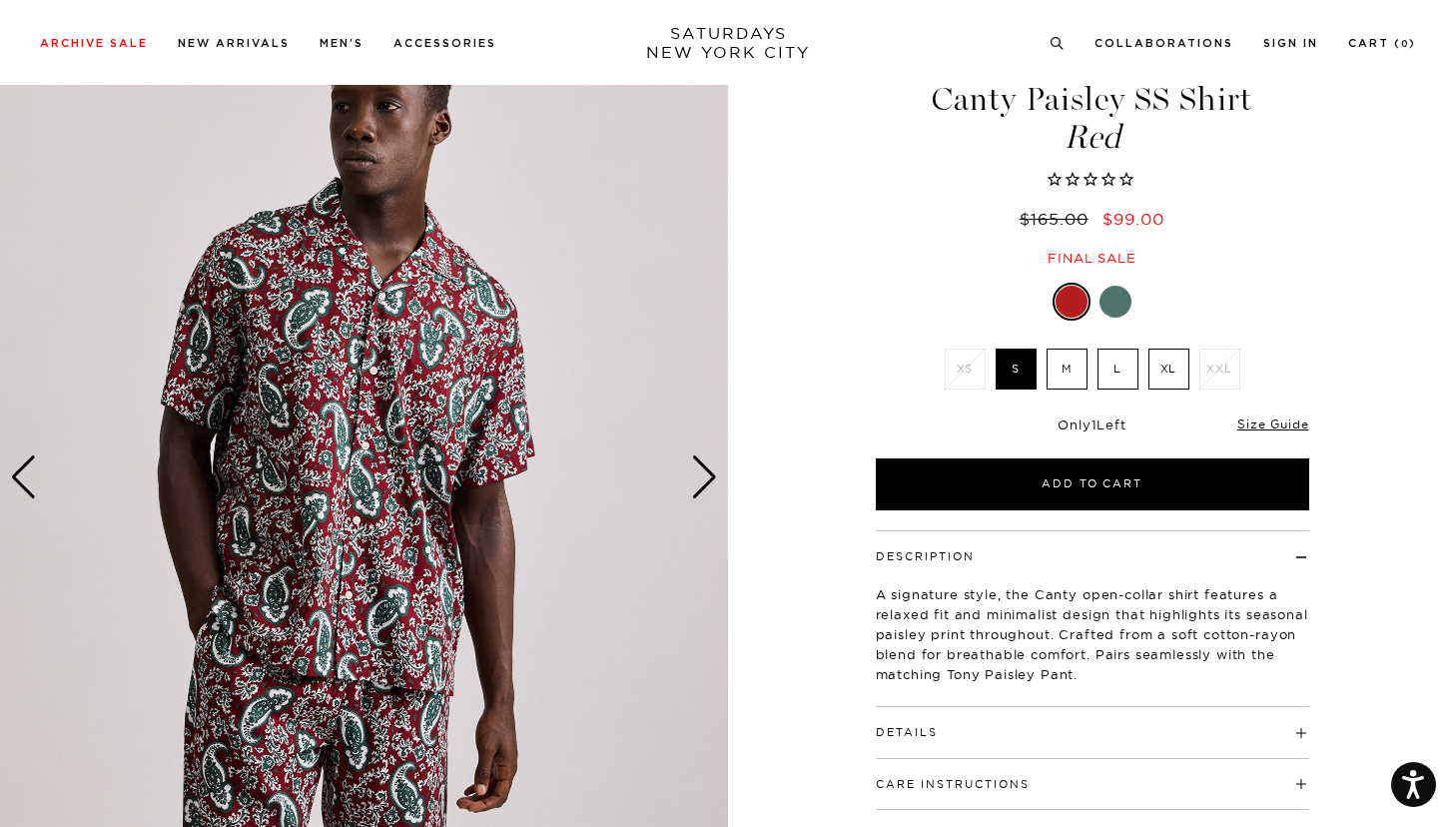 click at bounding box center [704, 477] 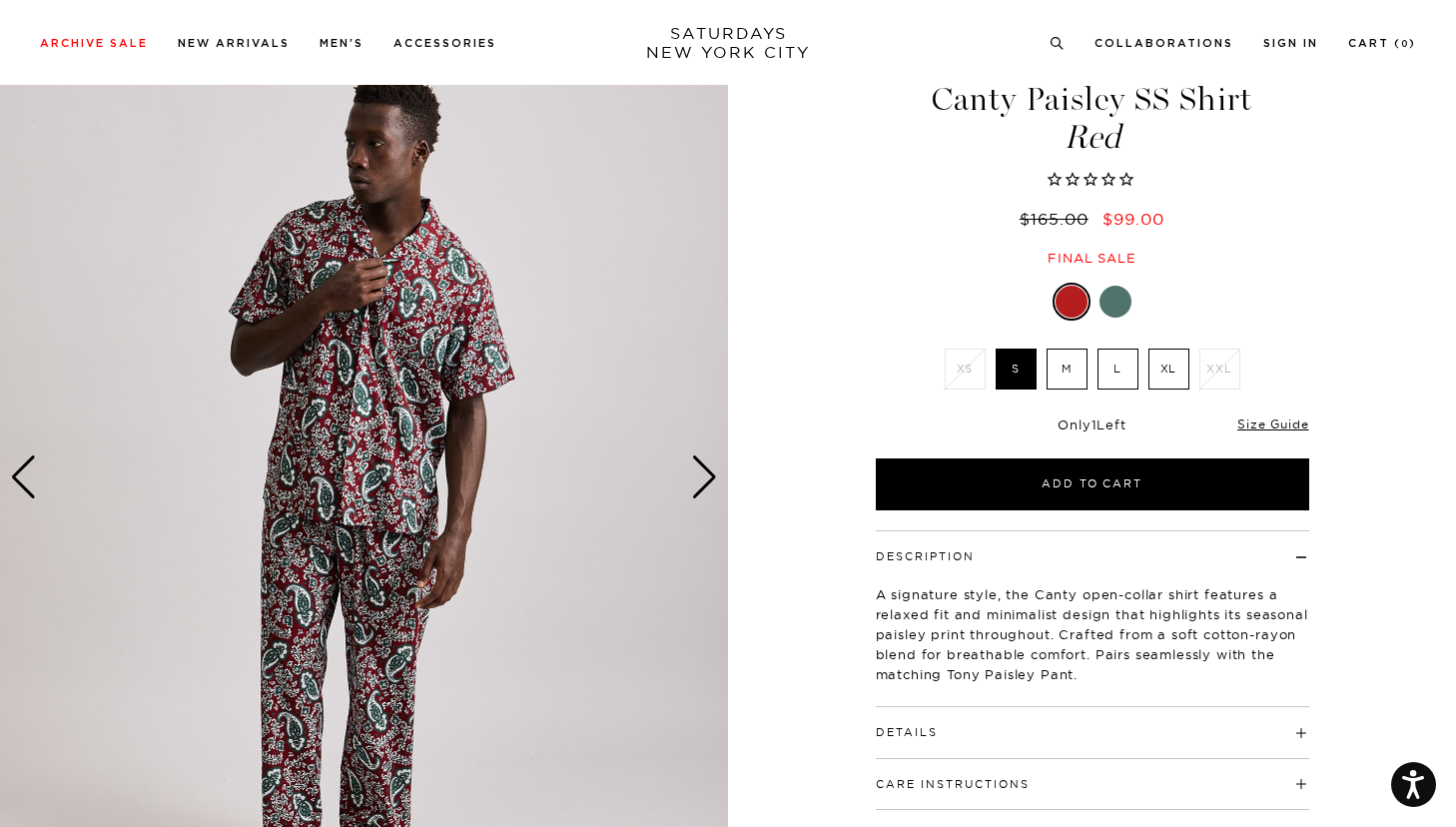 click at bounding box center [704, 477] 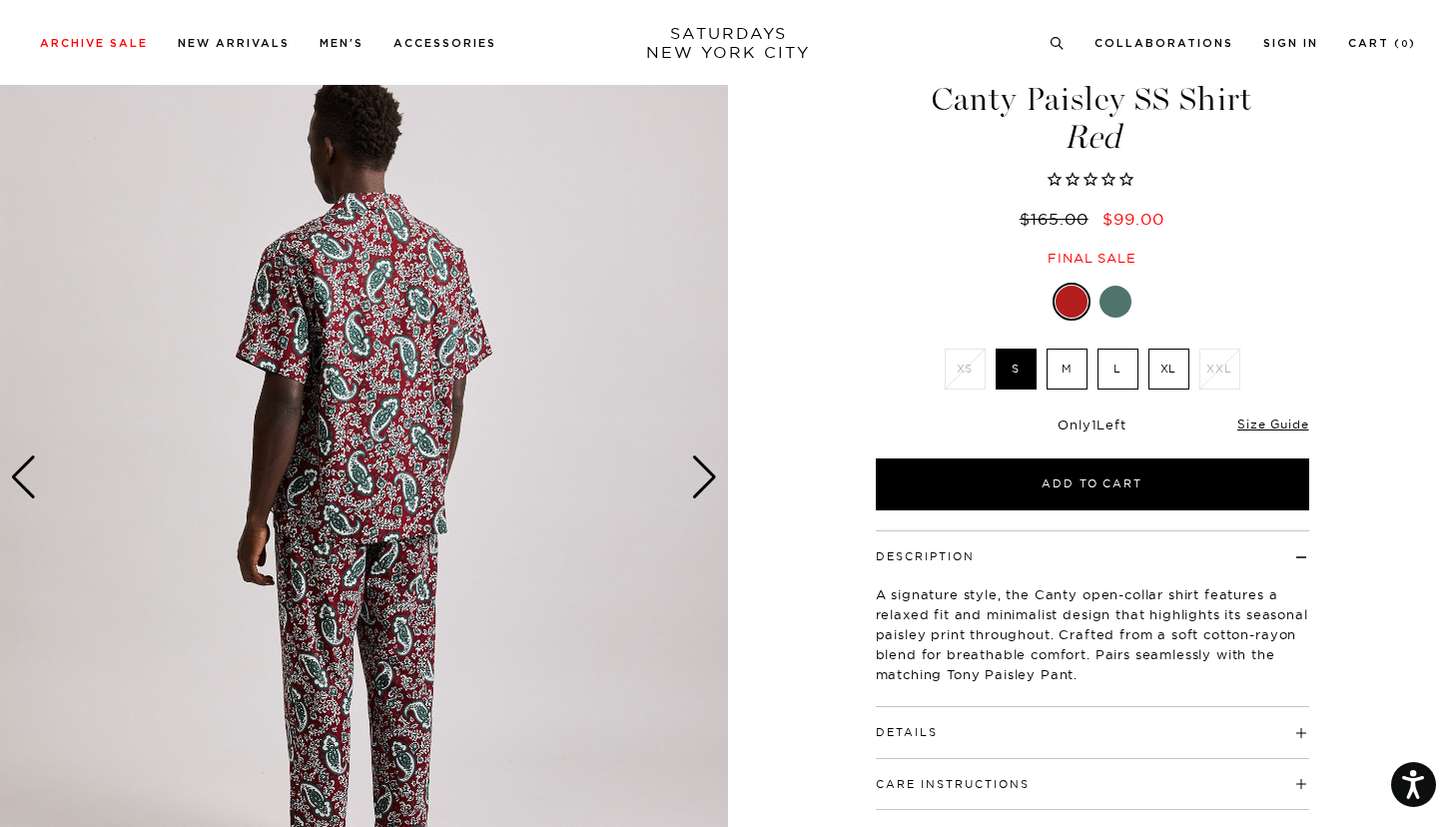 click at bounding box center (704, 477) 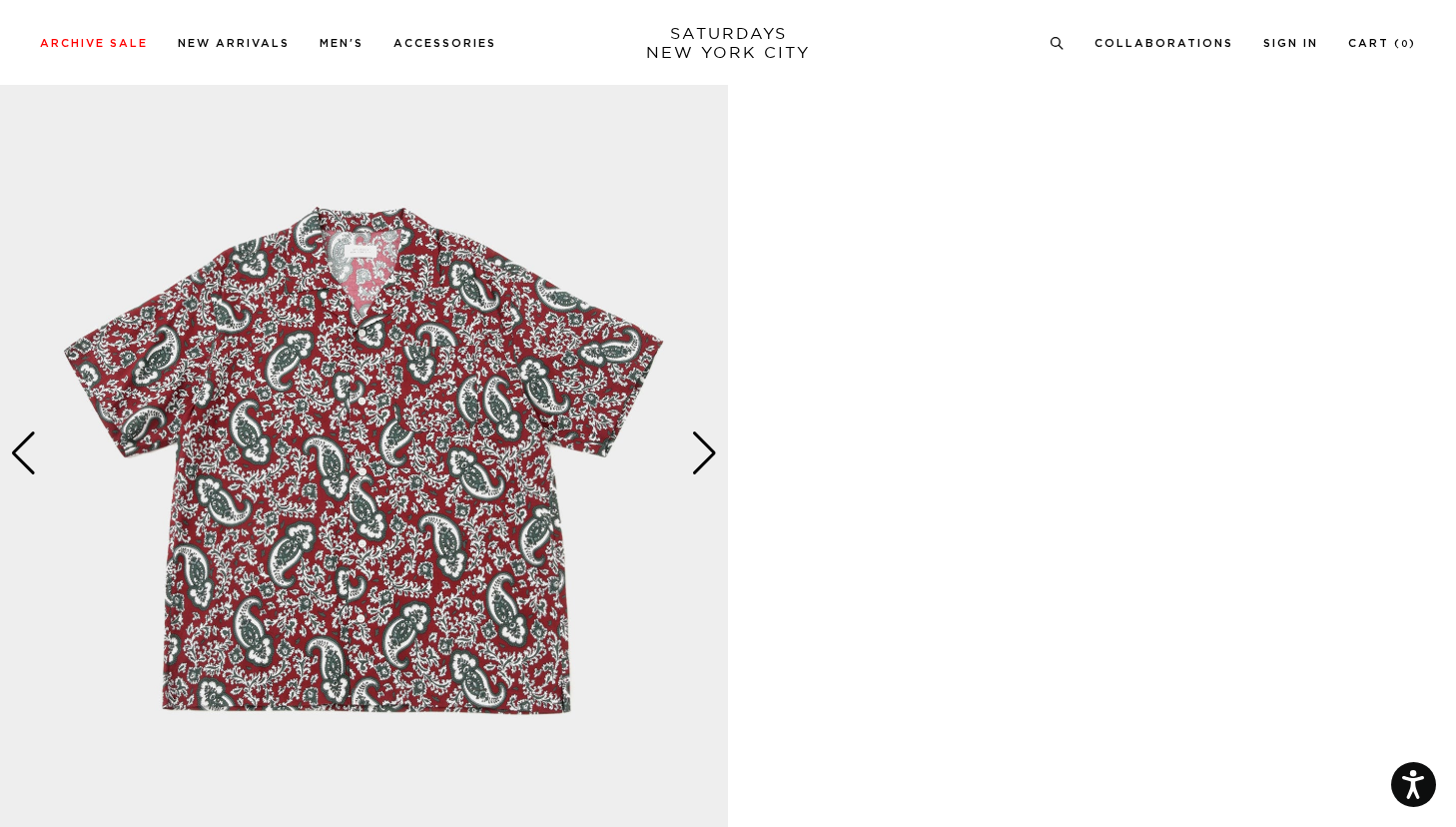 scroll, scrollTop: 1080, scrollLeft: 0, axis: vertical 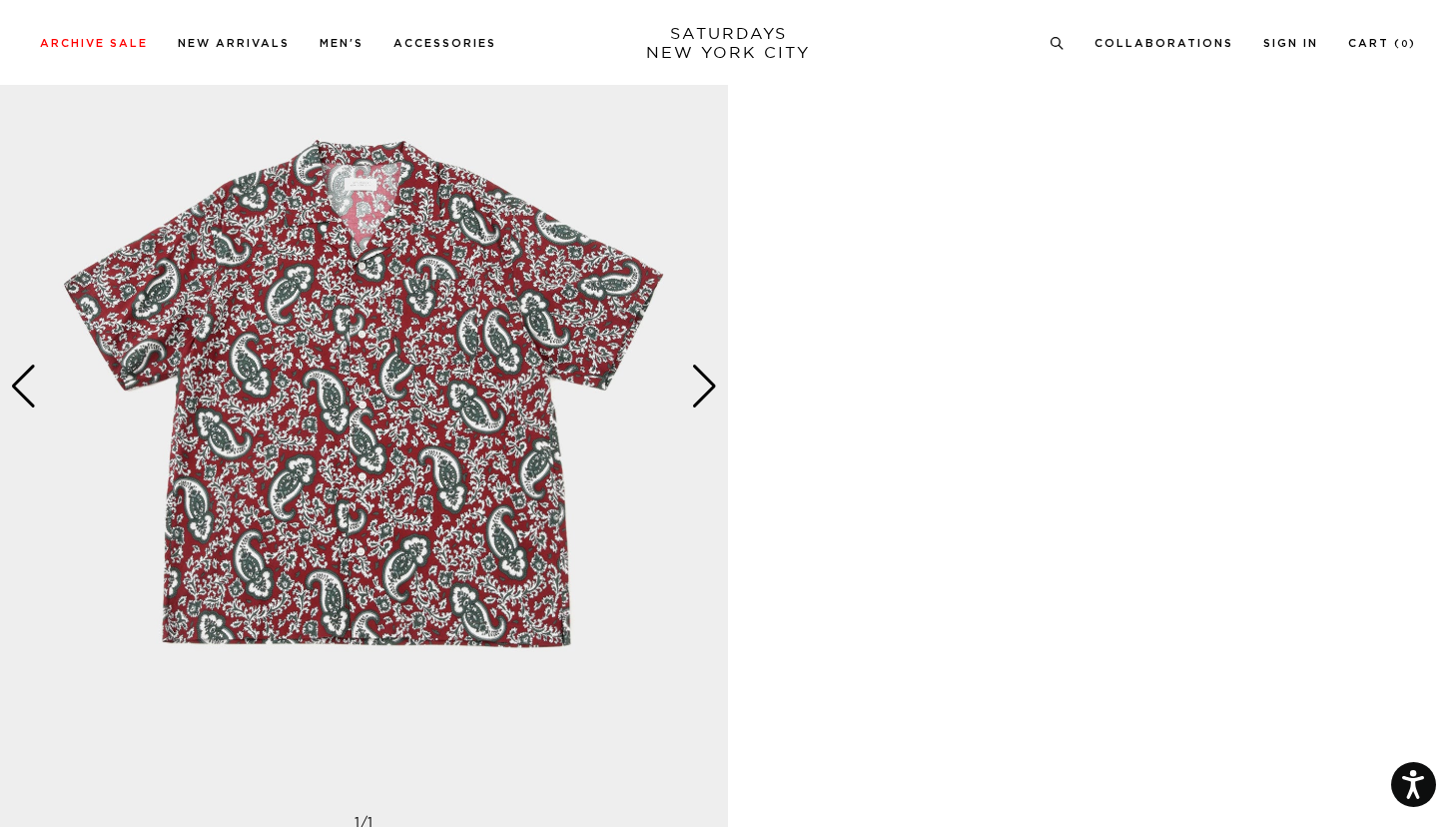click at bounding box center [364, 386] 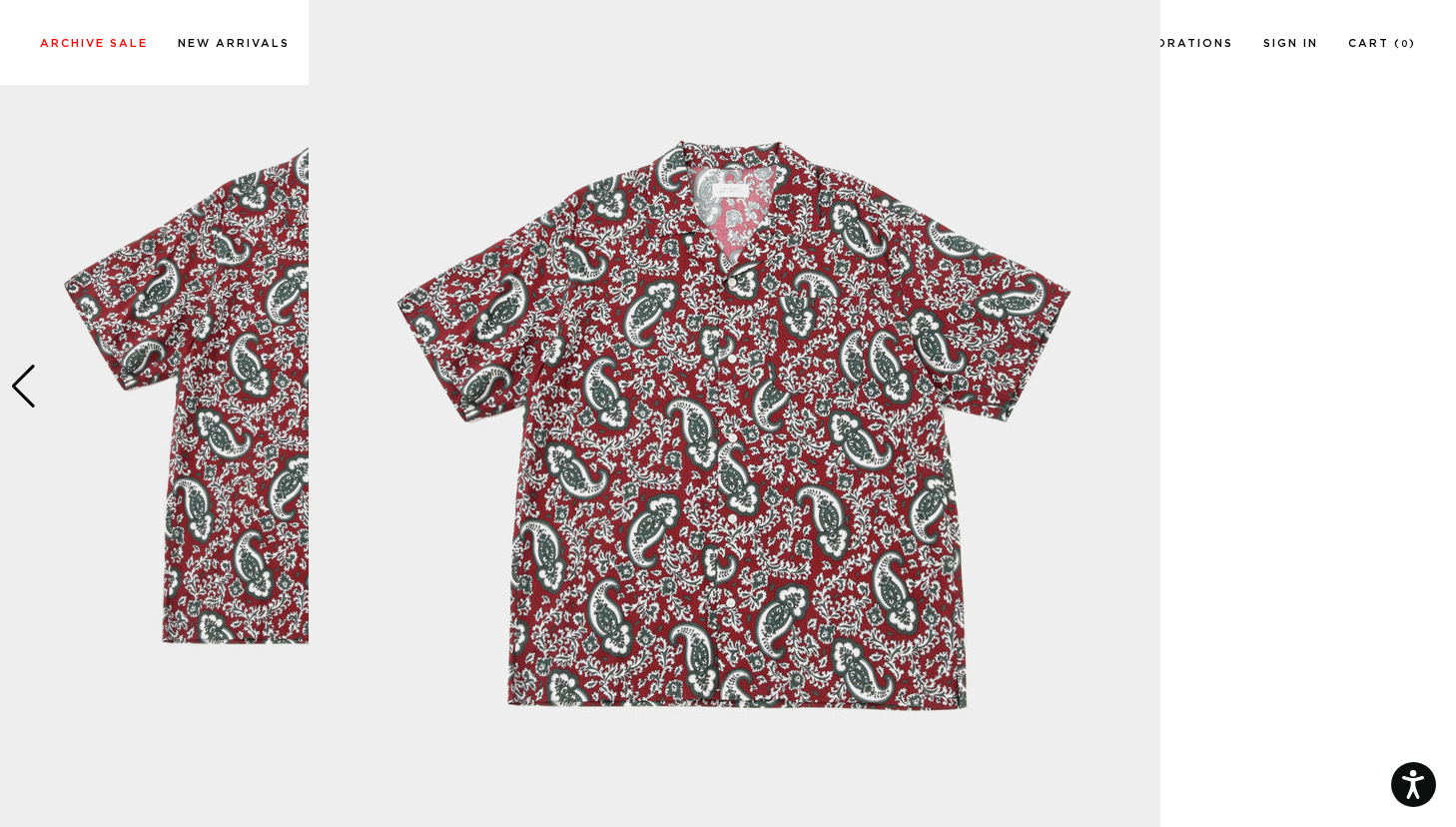 scroll, scrollTop: 95, scrollLeft: 0, axis: vertical 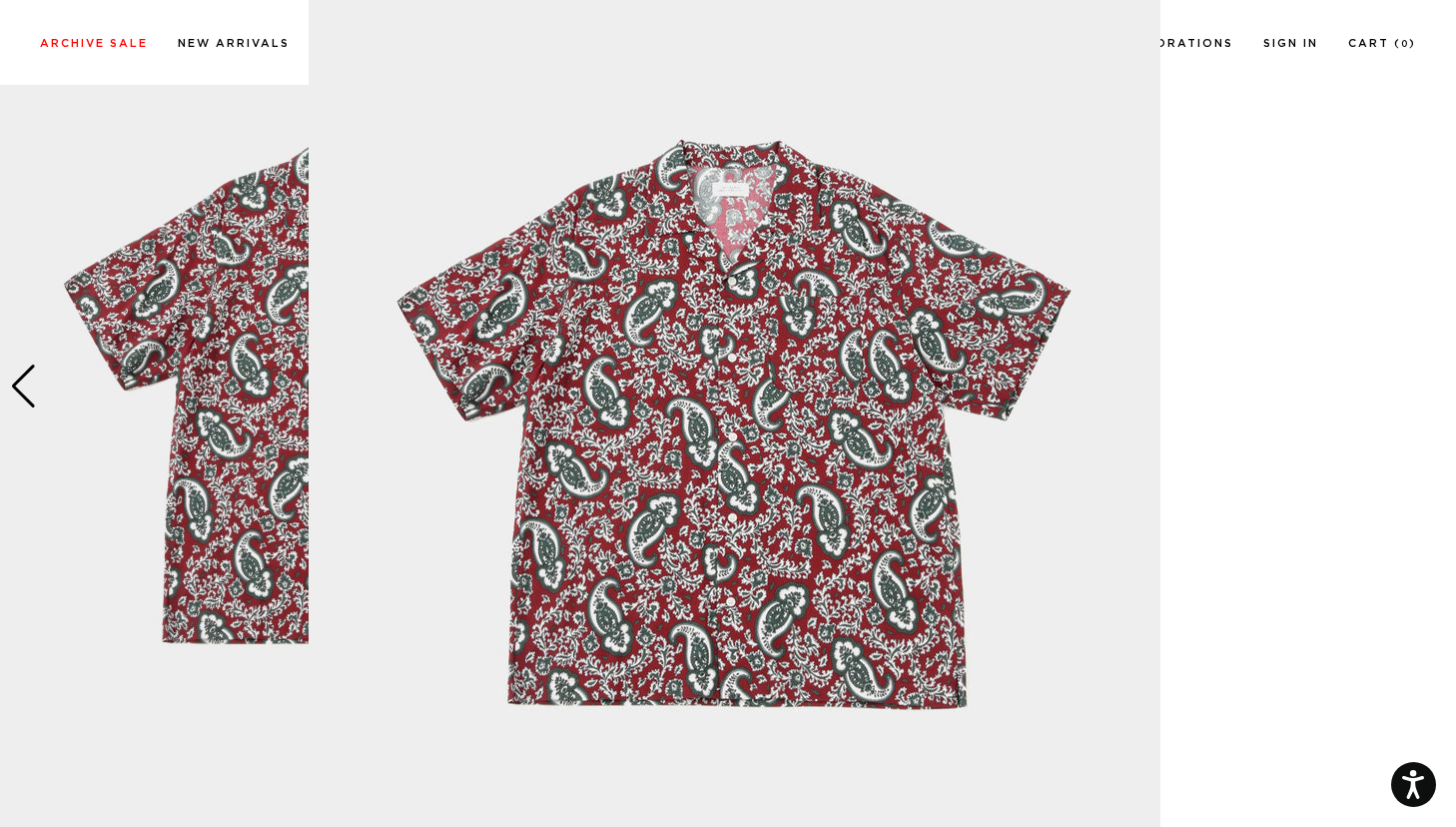 click at bounding box center (734, 416) 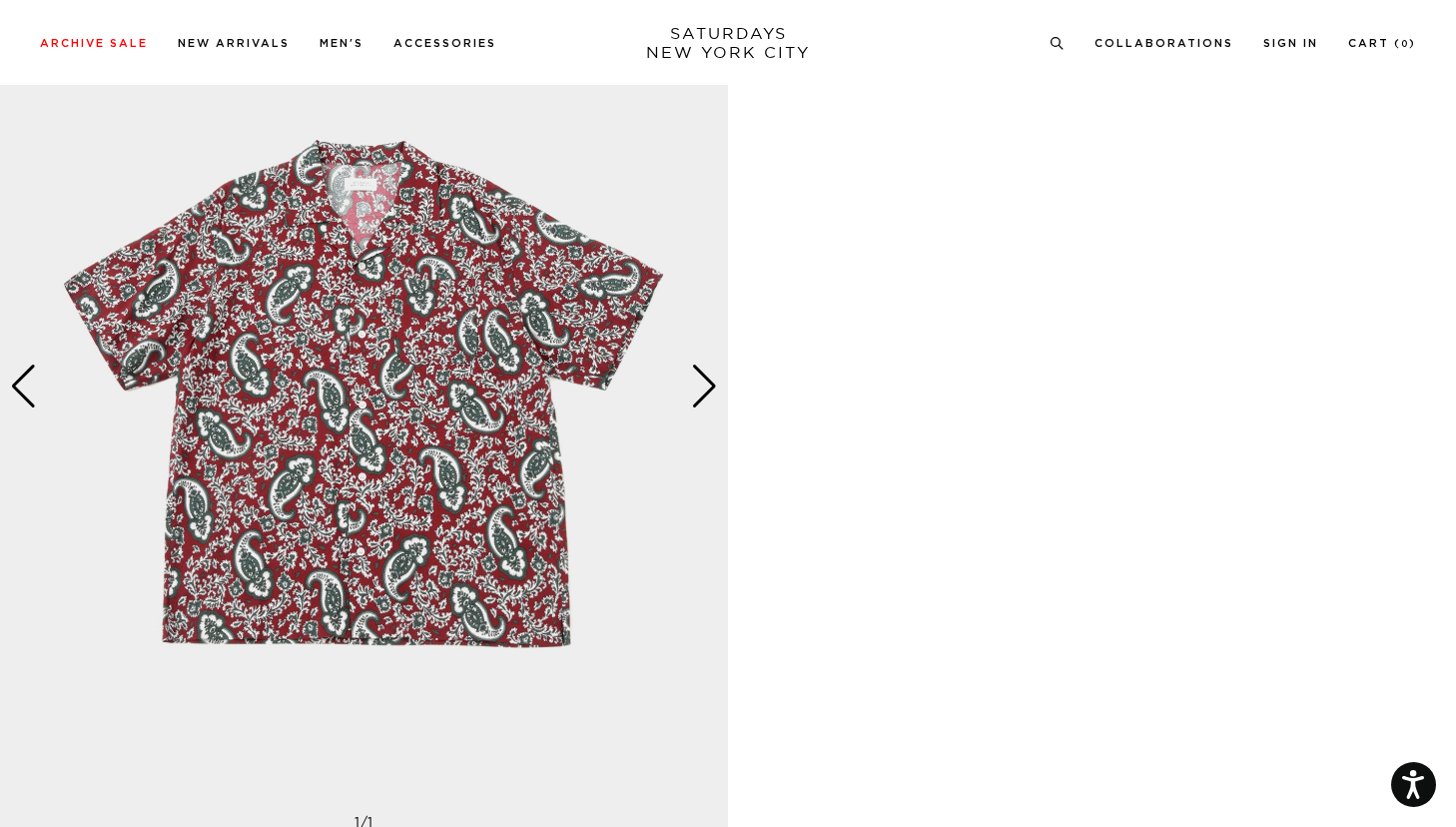 click at bounding box center [704, 387] 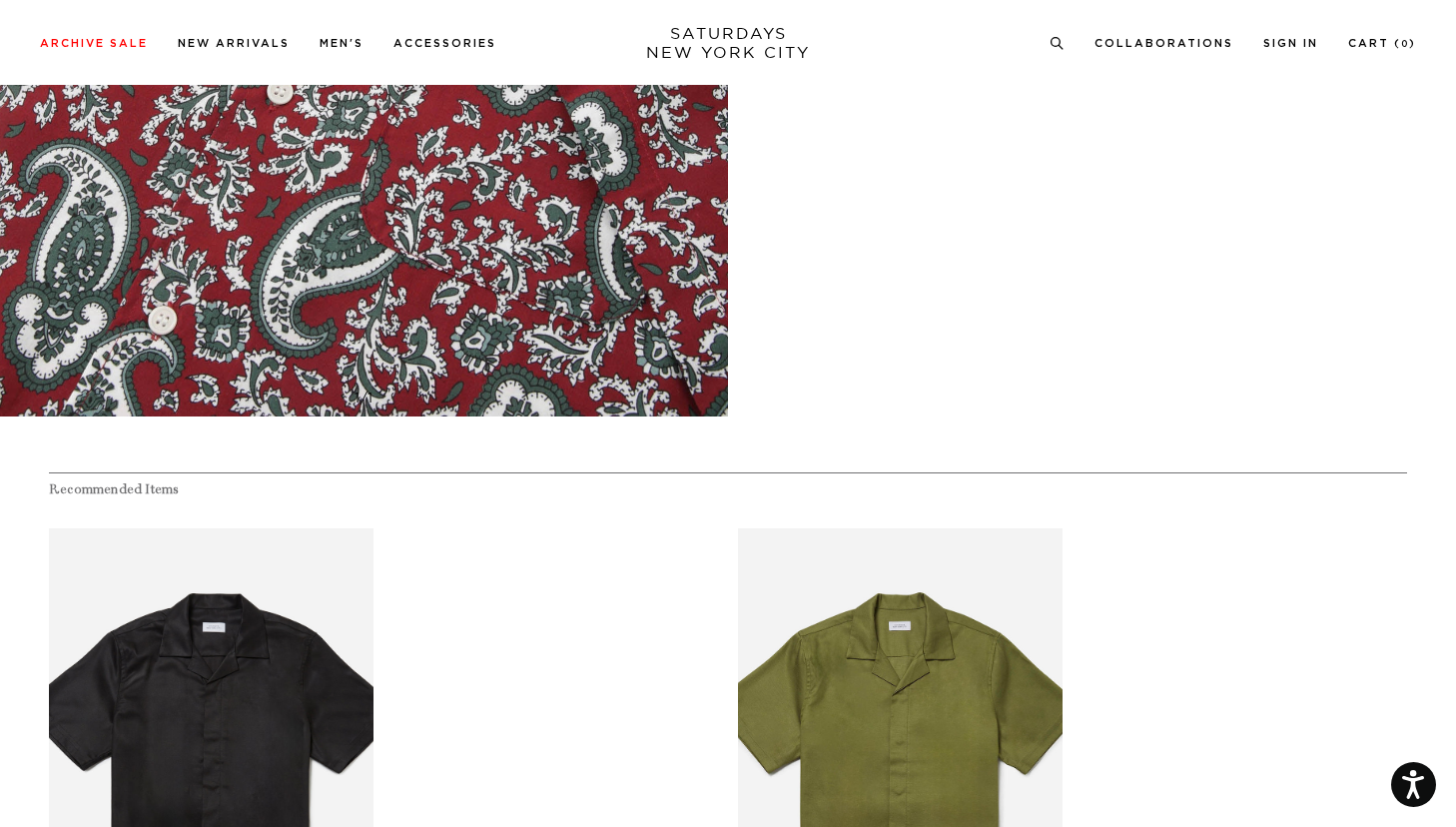 scroll, scrollTop: 2259, scrollLeft: 1, axis: both 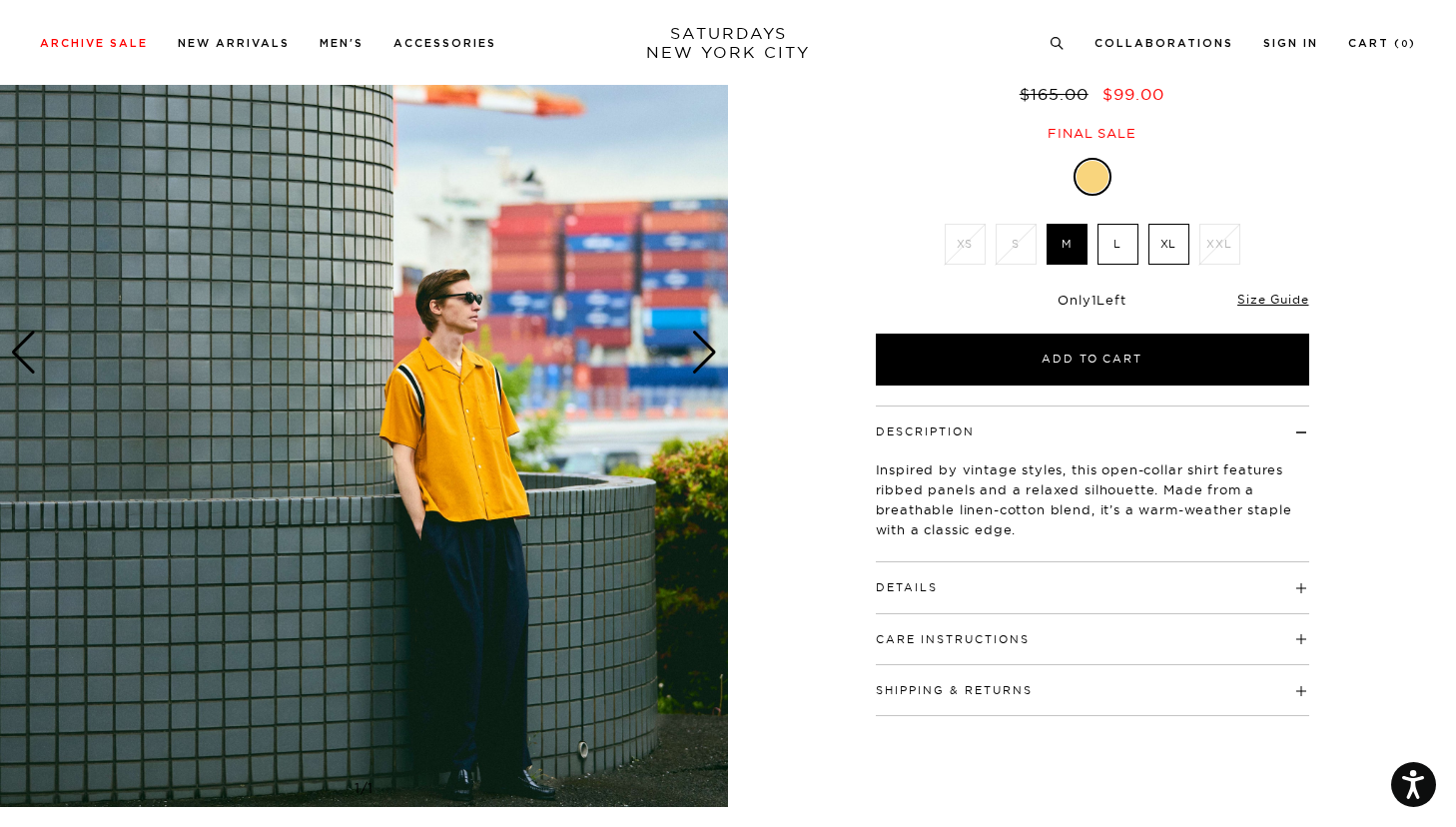 click at bounding box center (704, 353) 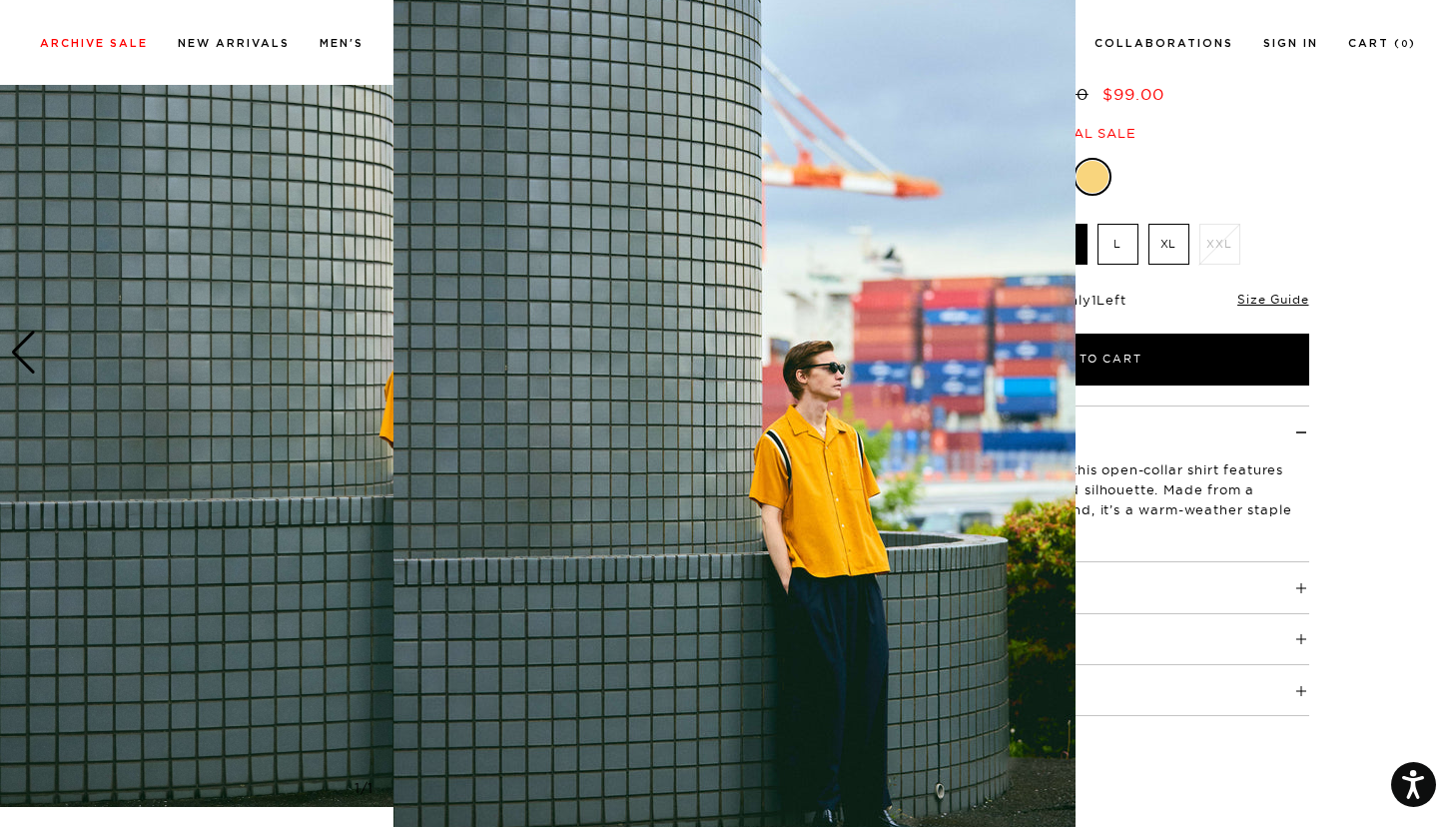 scroll, scrollTop: 94, scrollLeft: 0, axis: vertical 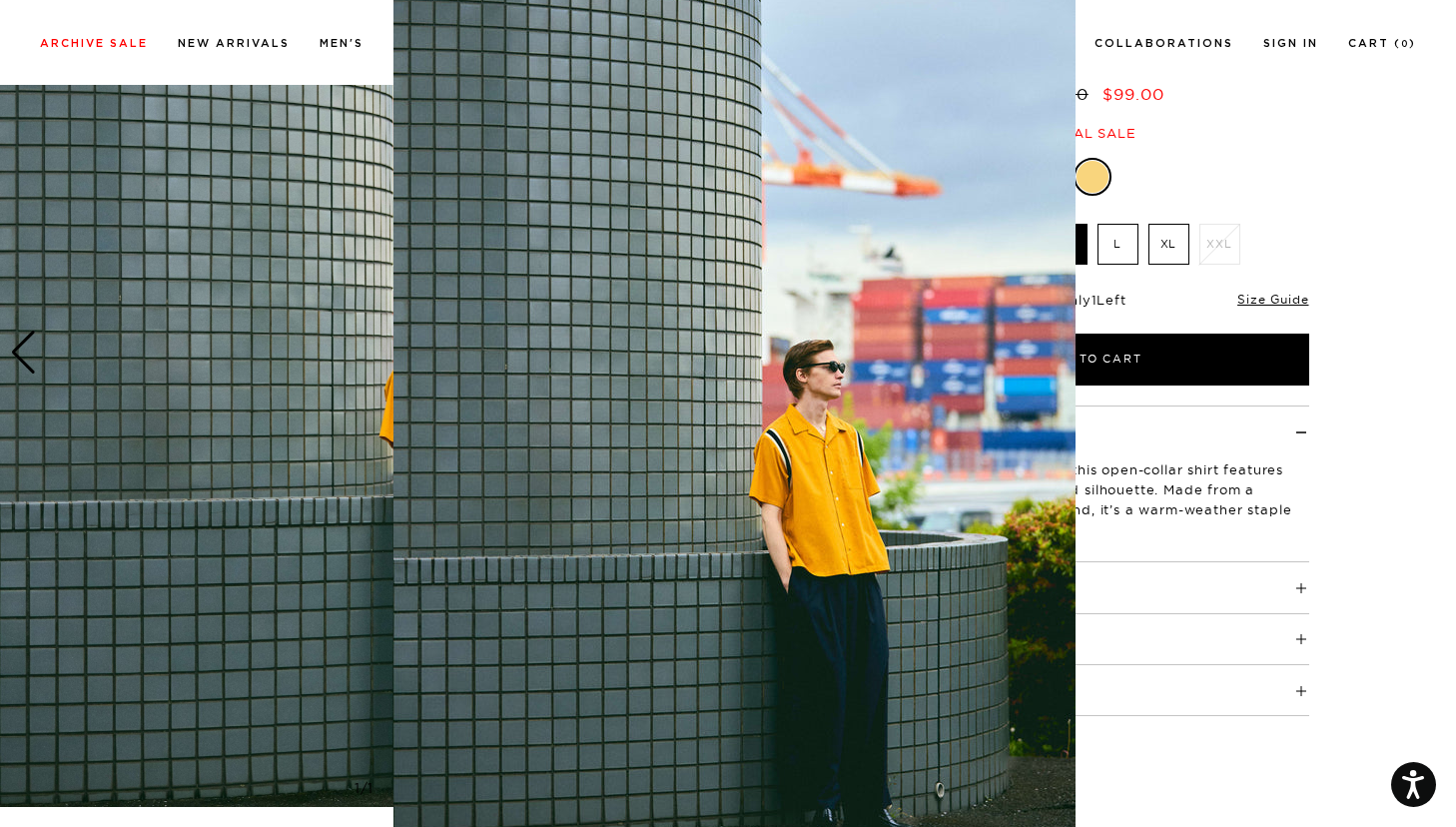 click at bounding box center [728, 414] 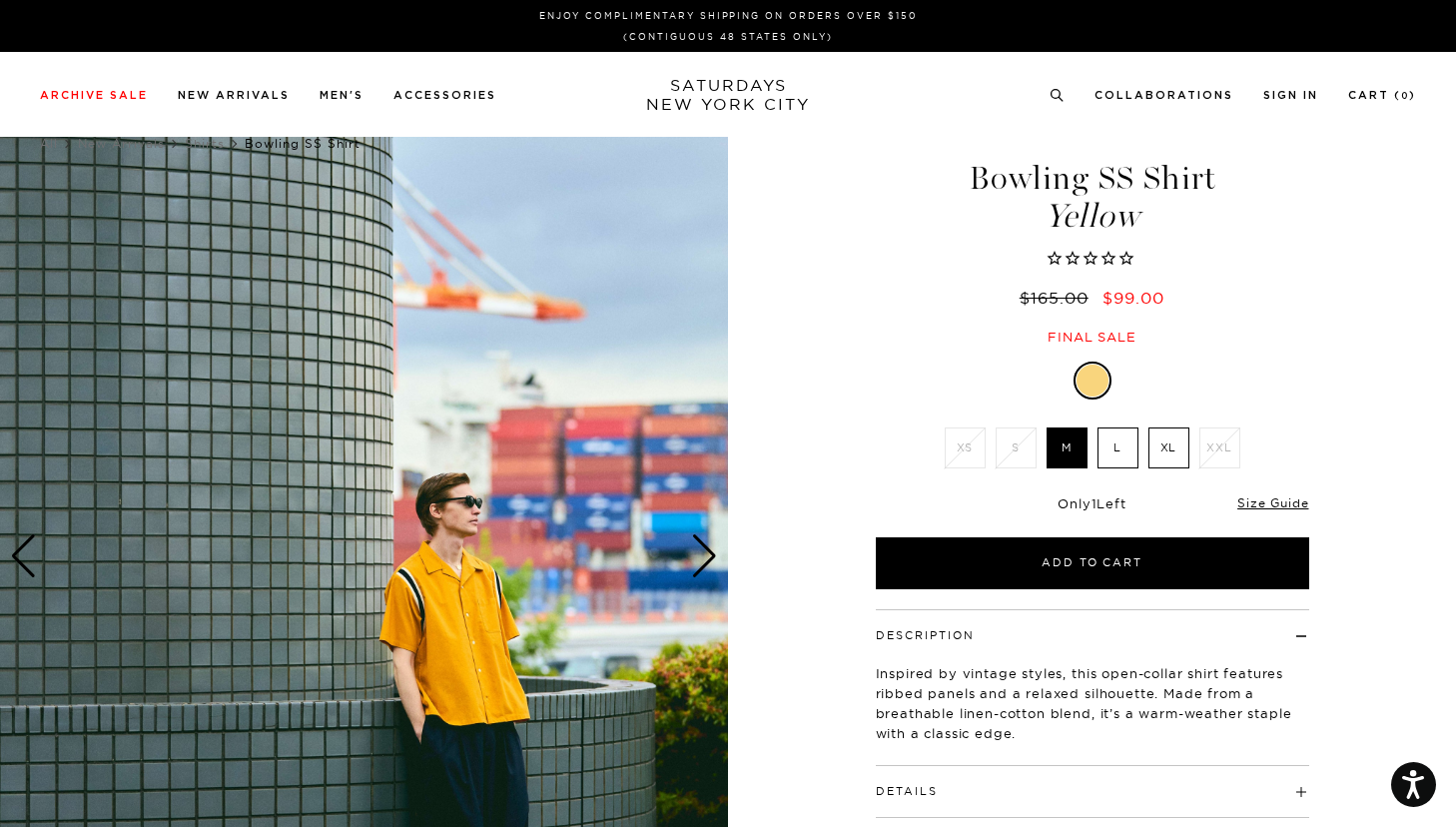 scroll, scrollTop: 0, scrollLeft: 0, axis: both 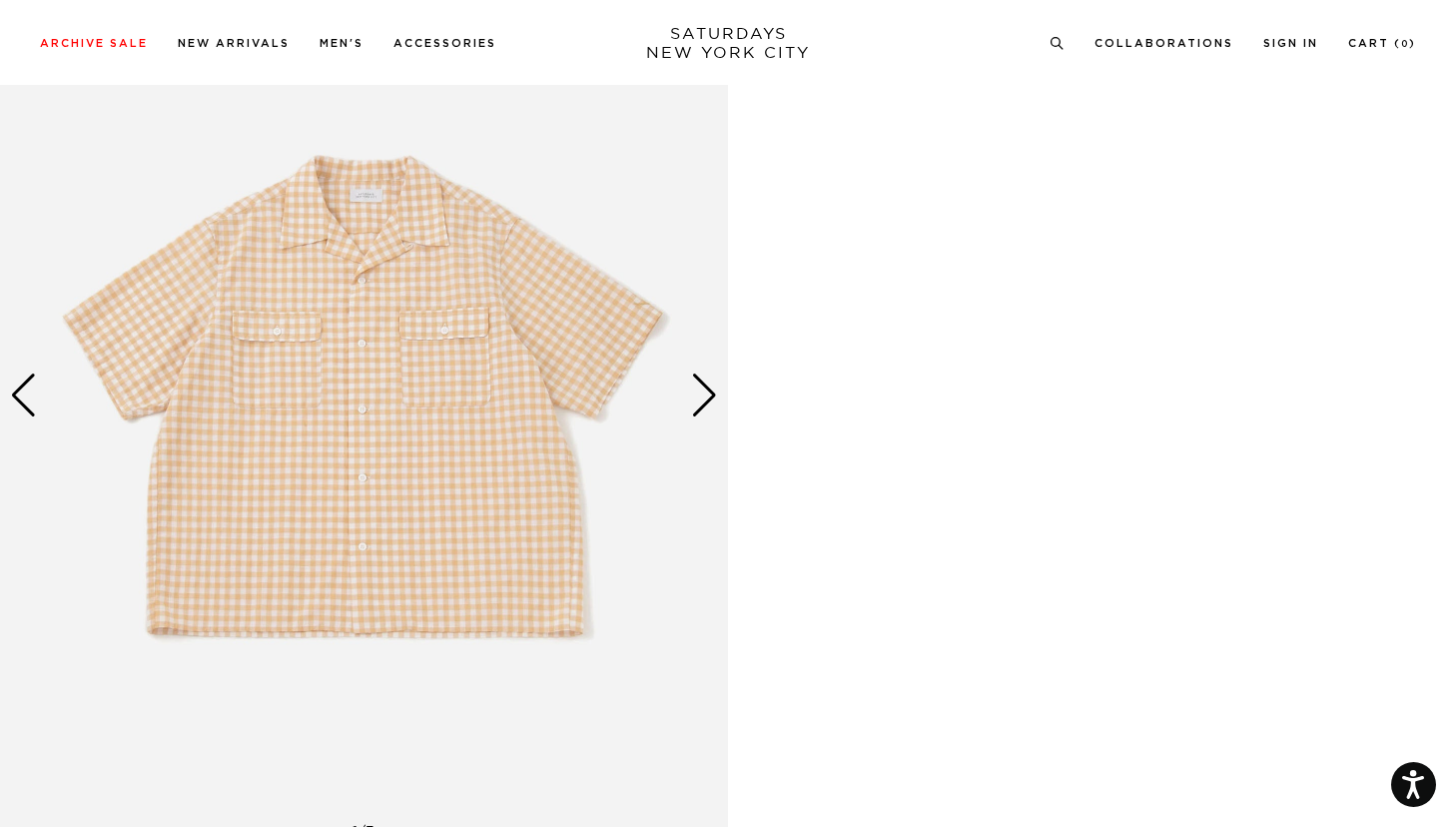 click at bounding box center (704, 396) 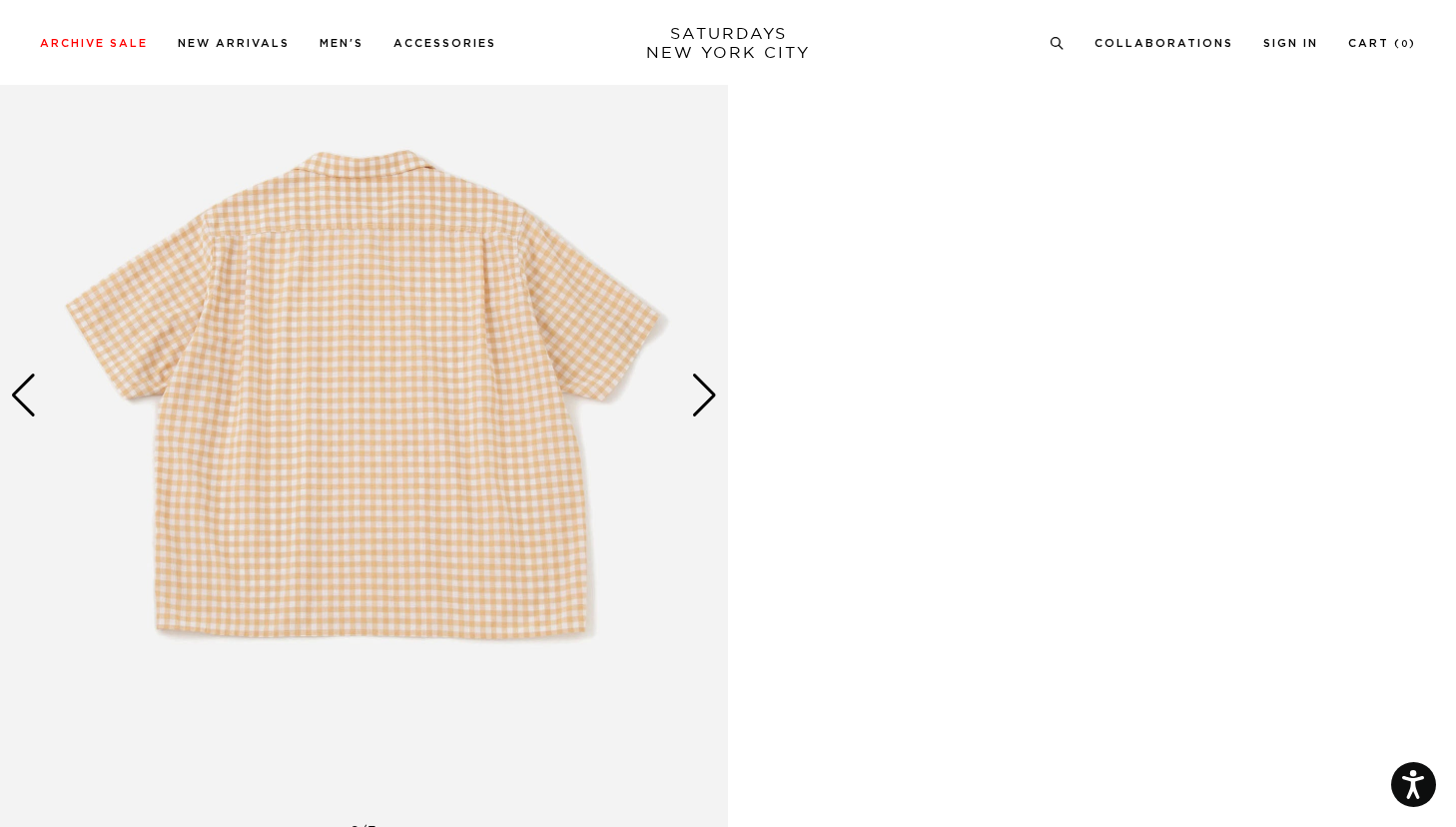 click at bounding box center (704, 396) 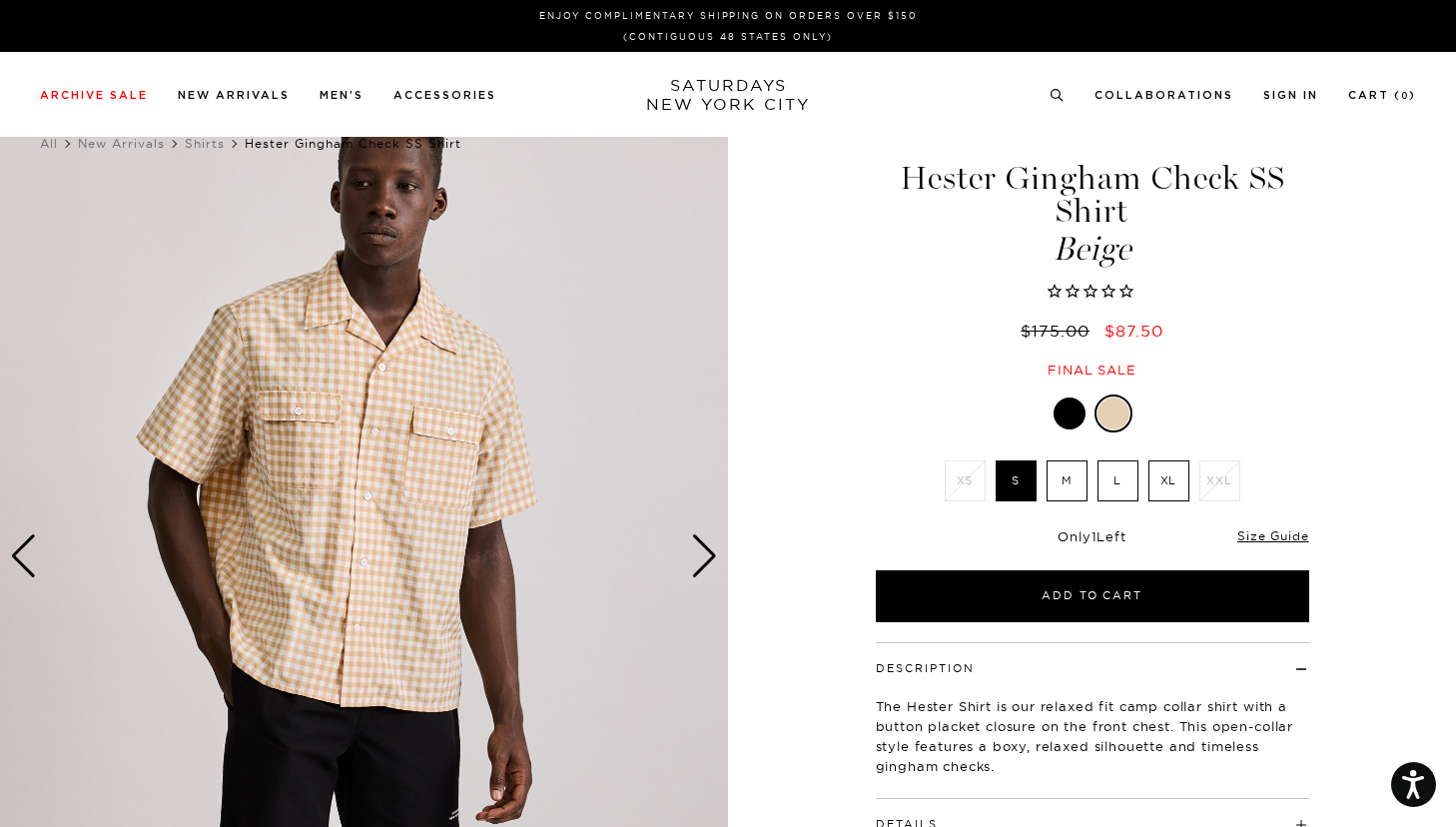 scroll, scrollTop: 0, scrollLeft: 0, axis: both 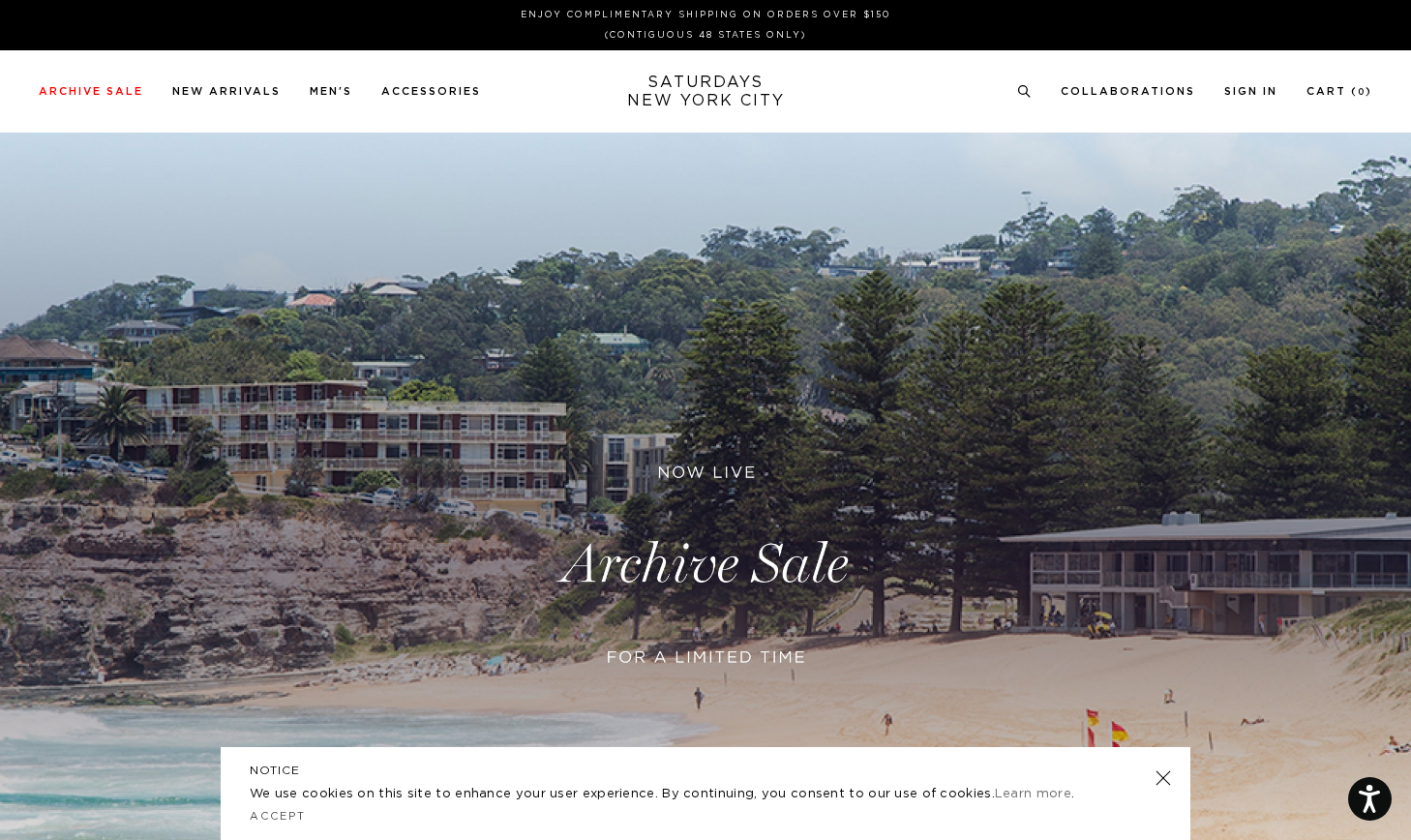click at bounding box center (1163, 778) 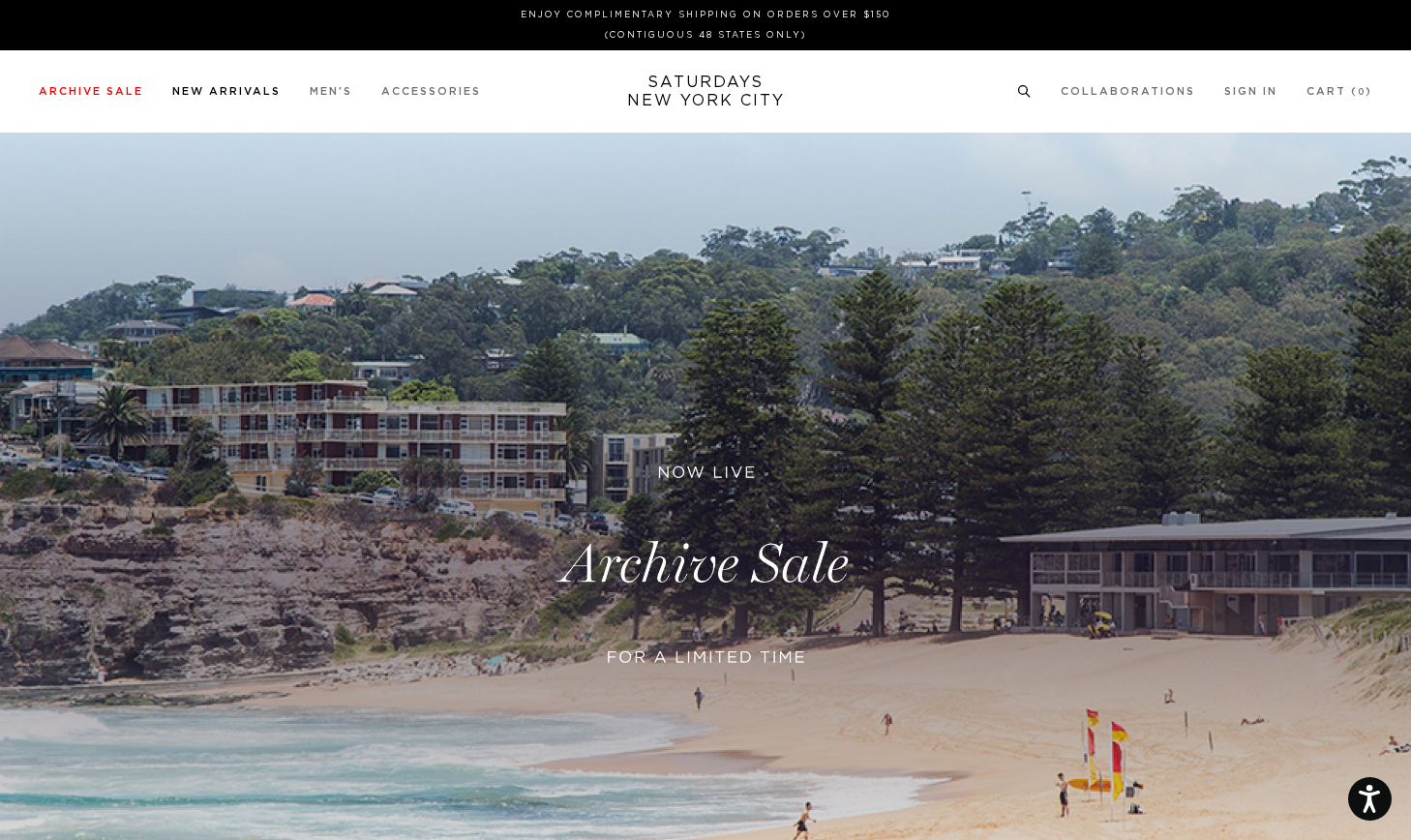 click on "New Arrivals" at bounding box center (226, 91) 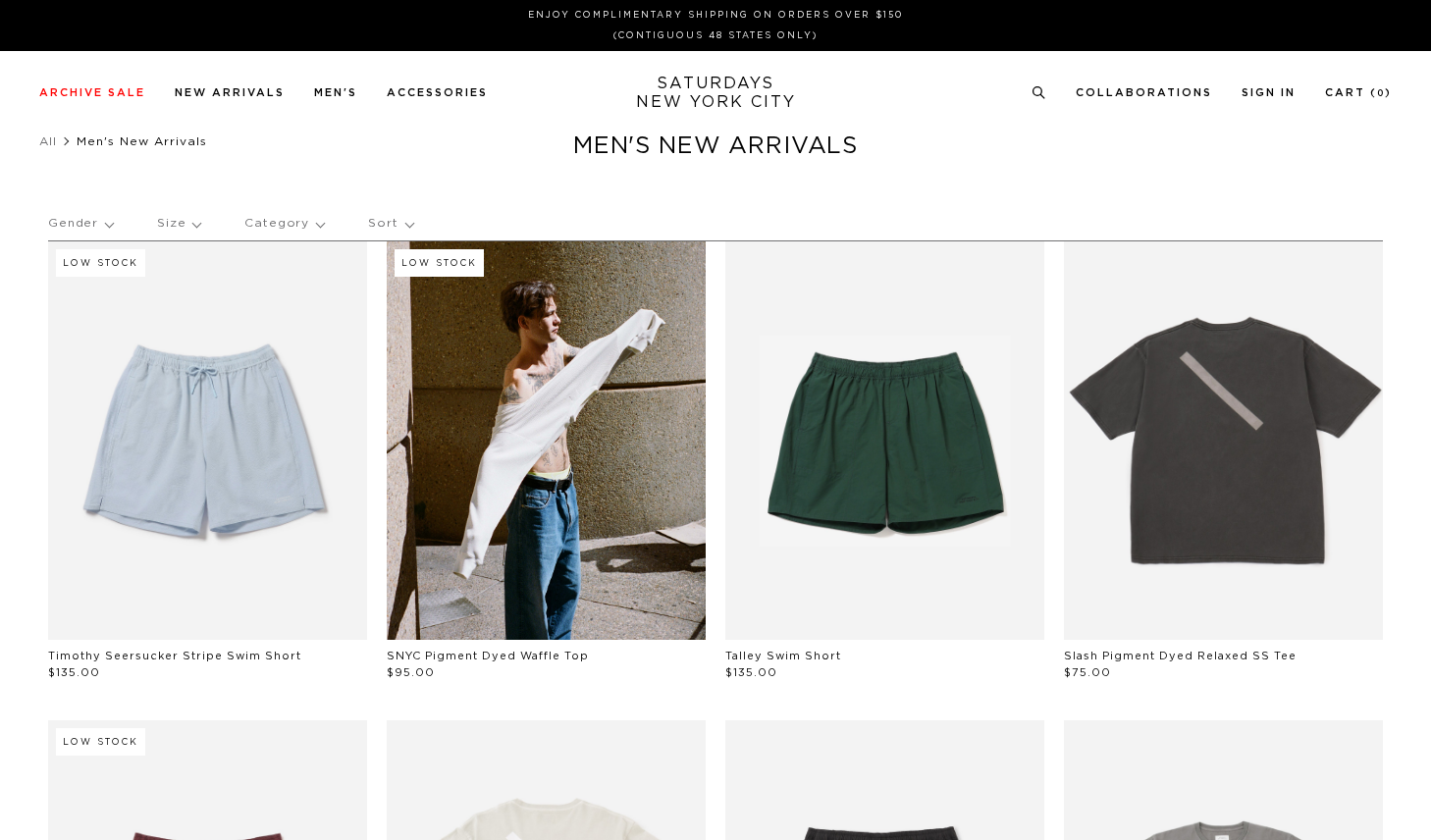scroll, scrollTop: 0, scrollLeft: 0, axis: both 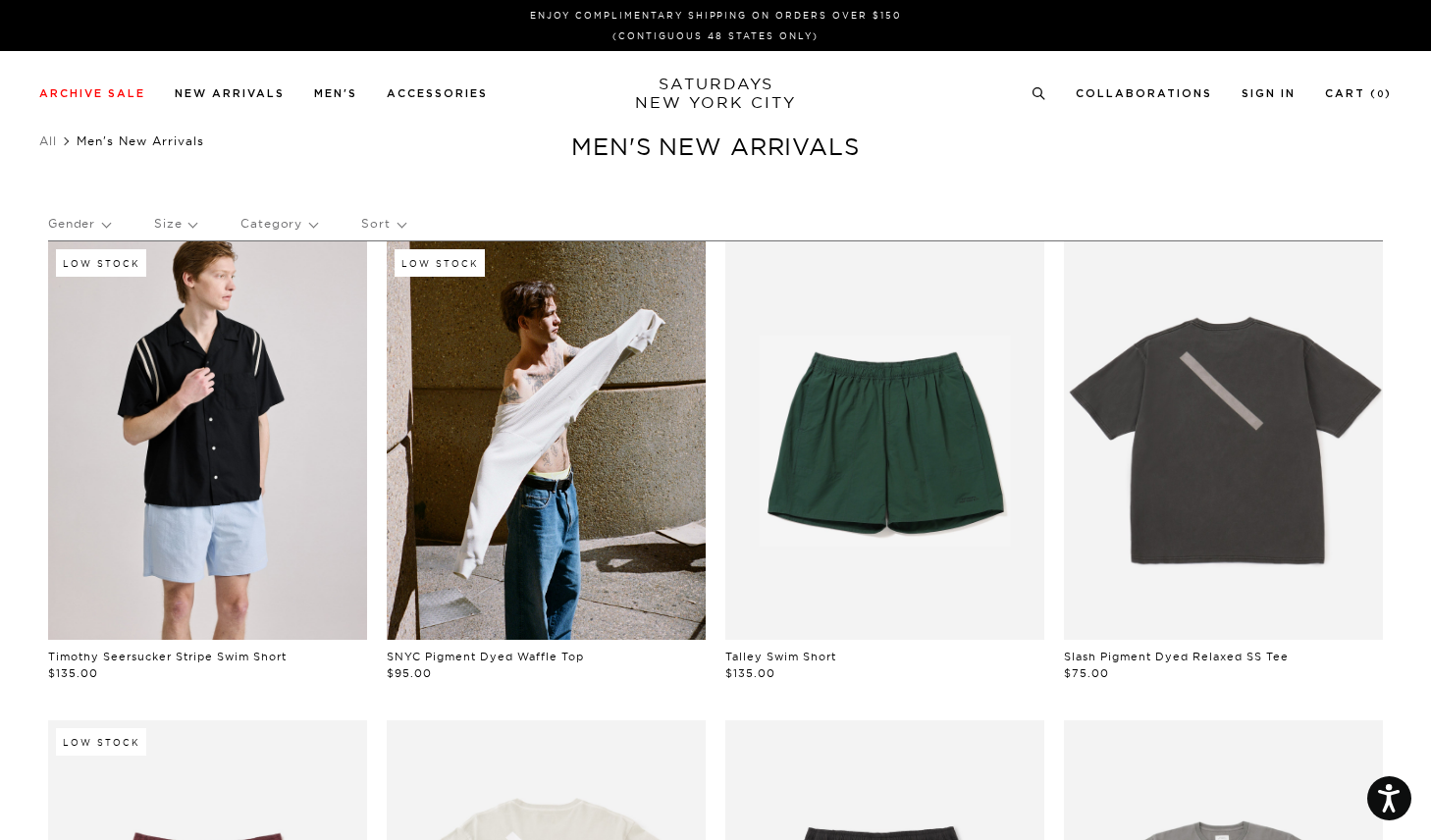 click at bounding box center (207, 441) 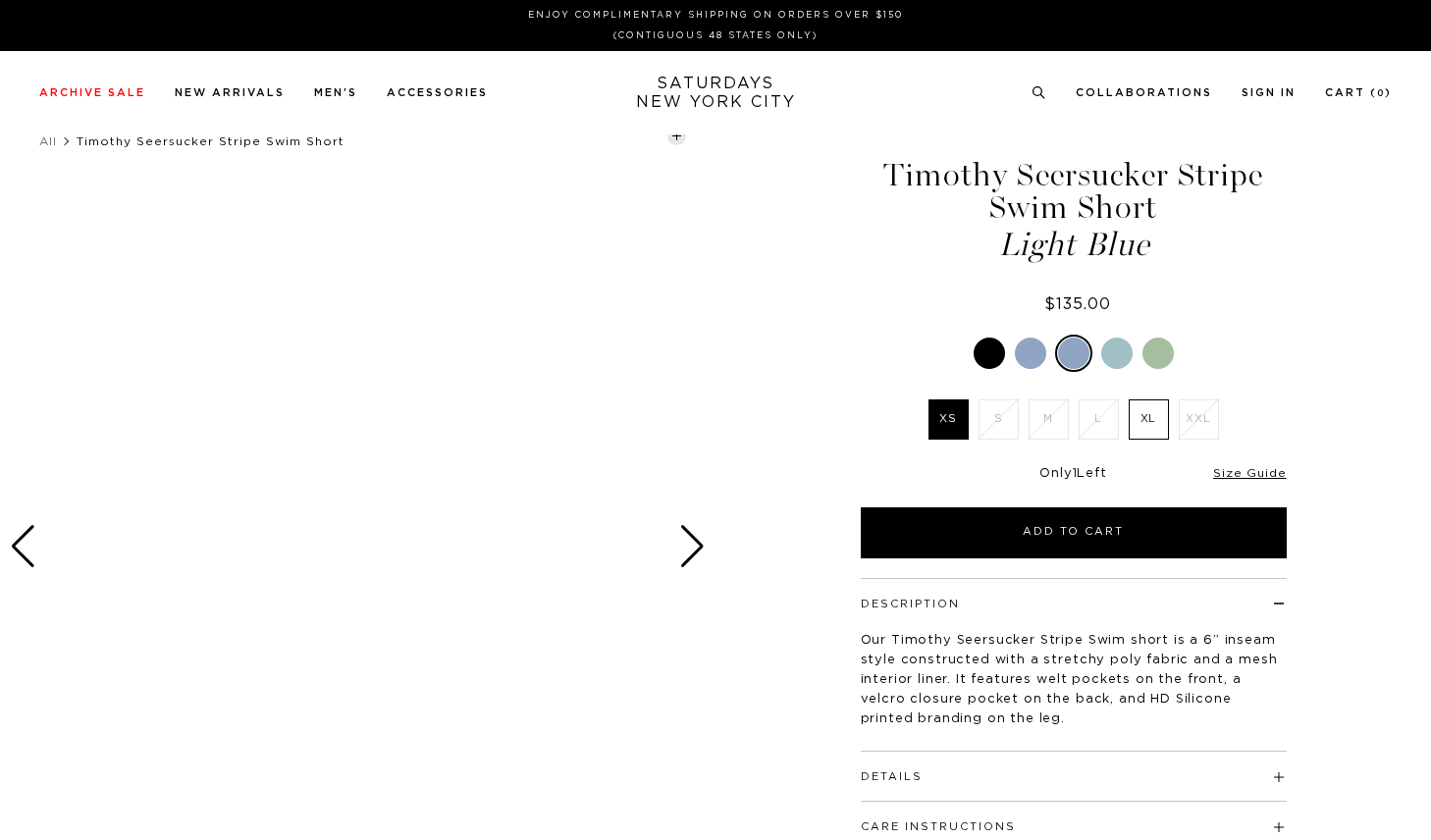 scroll, scrollTop: 0, scrollLeft: 0, axis: both 